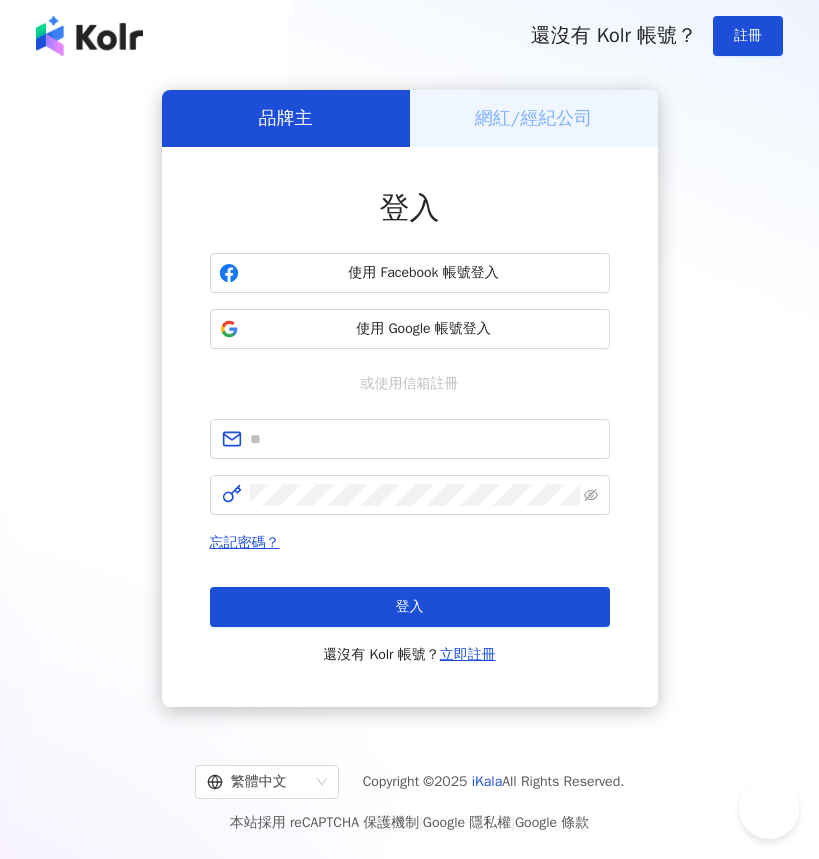 scroll, scrollTop: 0, scrollLeft: 0, axis: both 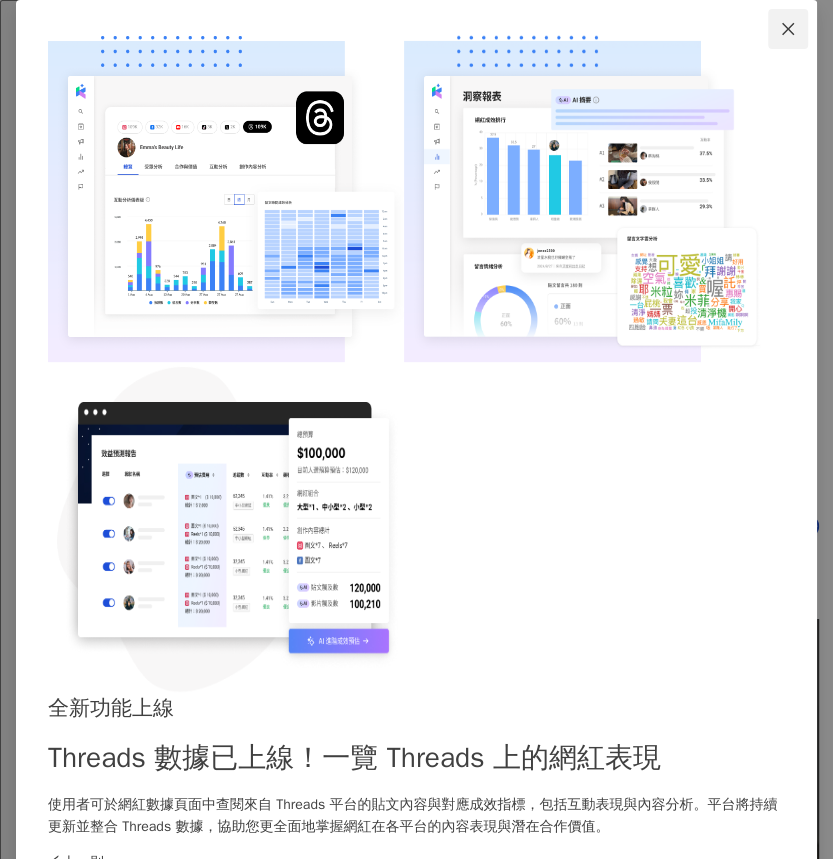 click 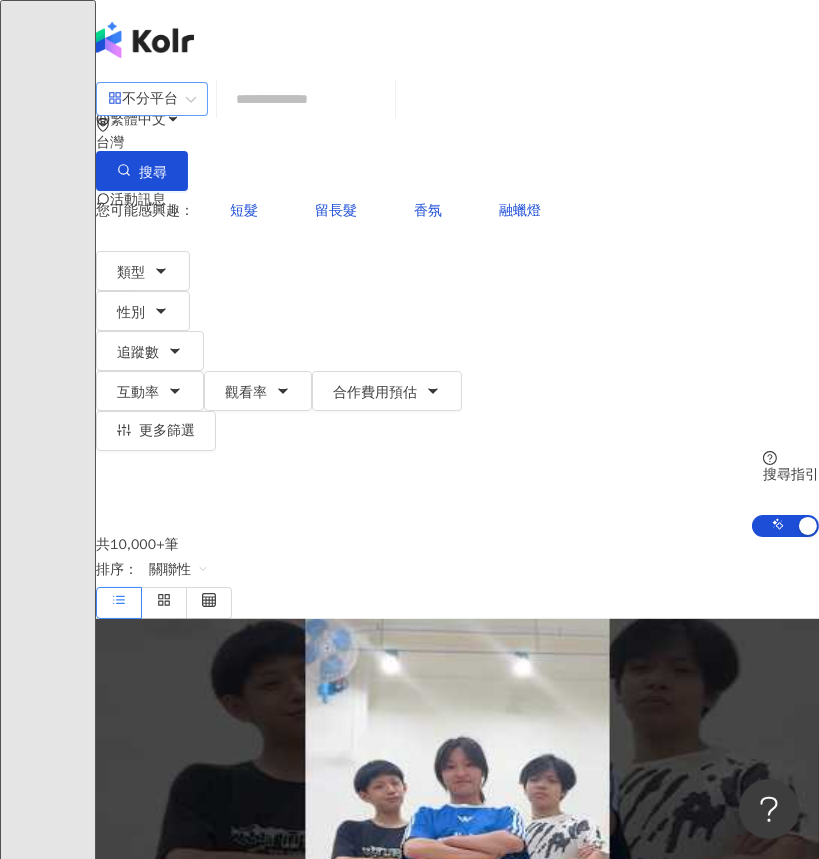 click on "不分平台" at bounding box center [152, 99] 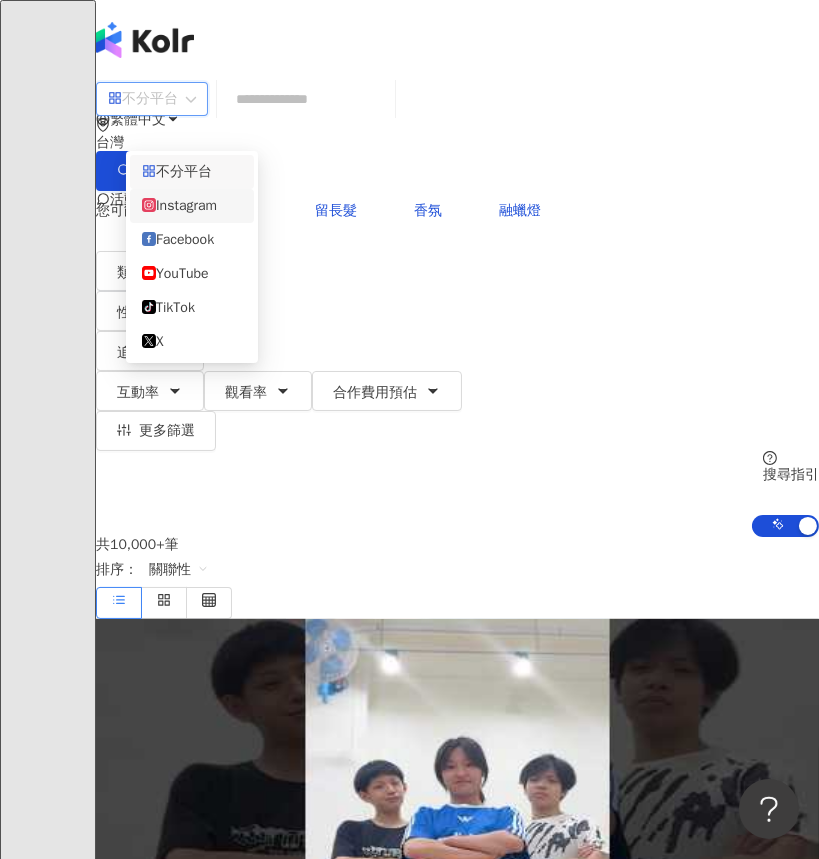 click on "Instagram" at bounding box center [192, 206] 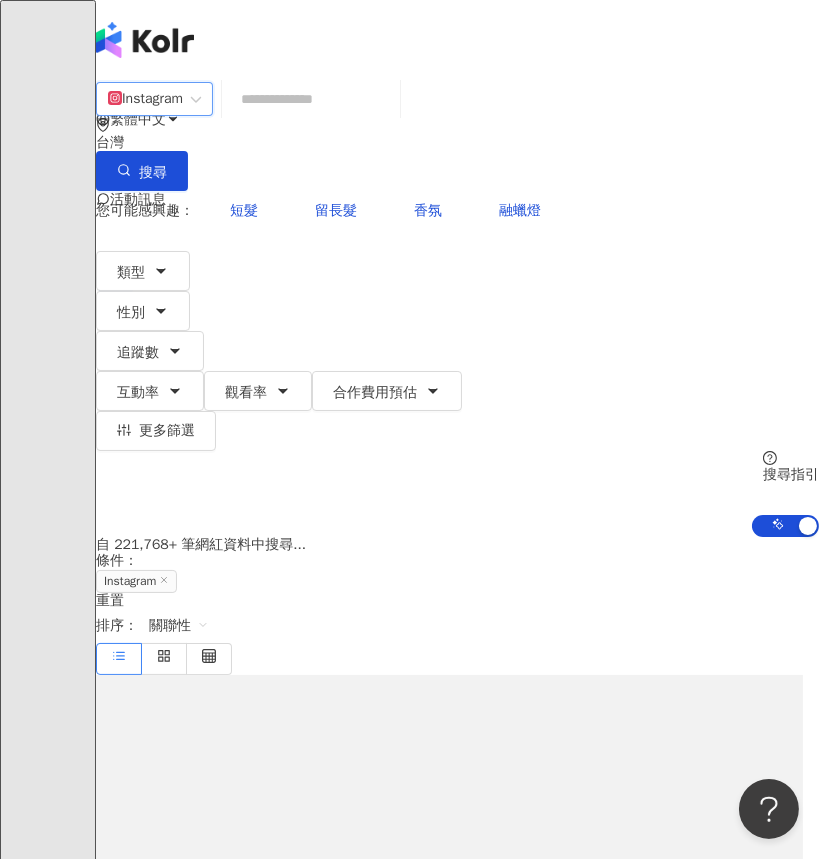 click at bounding box center (311, 99) 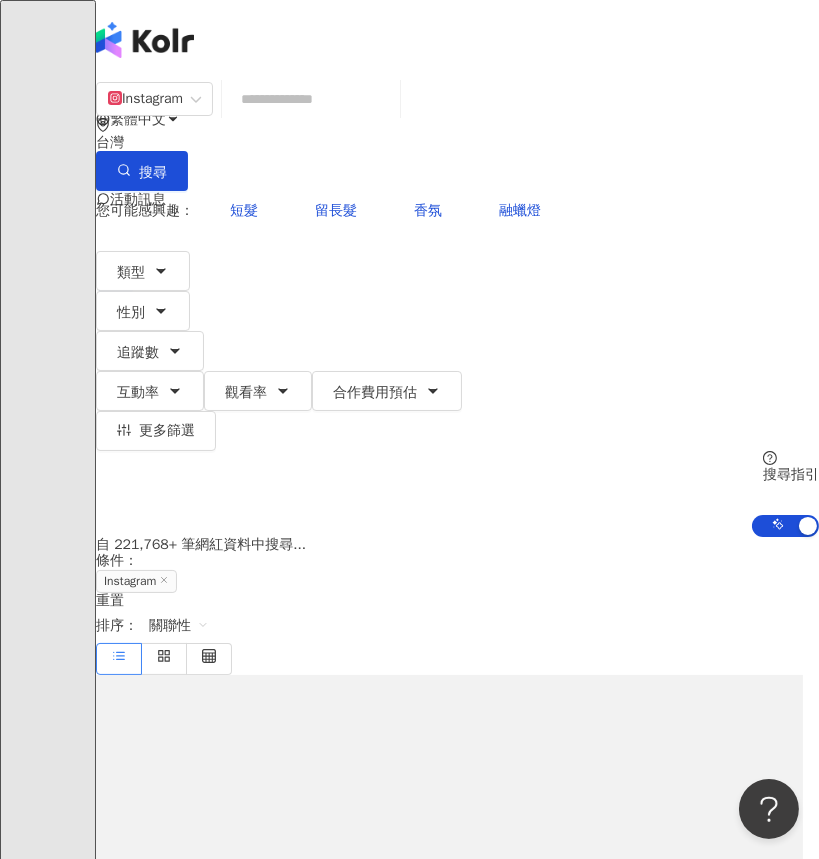 paste on "**********" 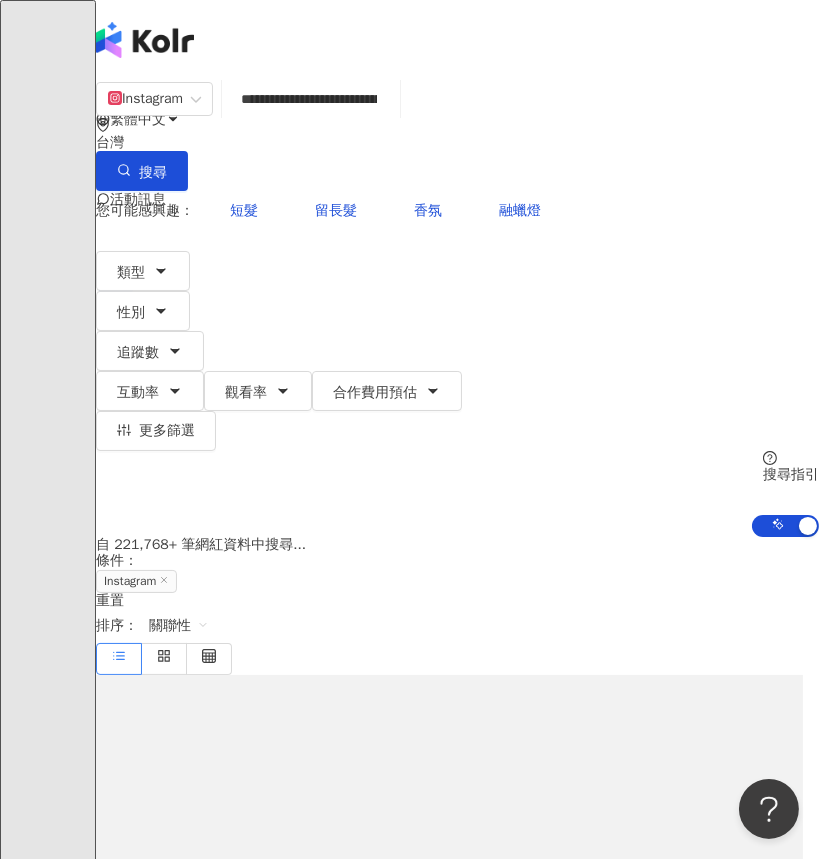 scroll, scrollTop: 0, scrollLeft: 83, axis: horizontal 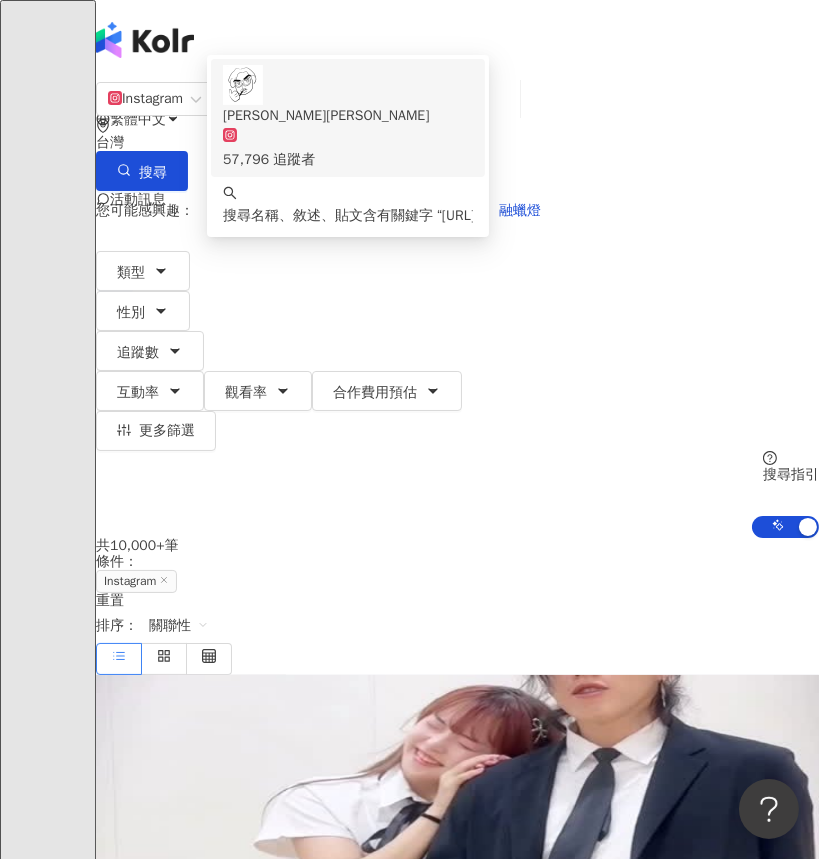 click on "山姆喬恩 57,796   追蹤者" at bounding box center (348, 138) 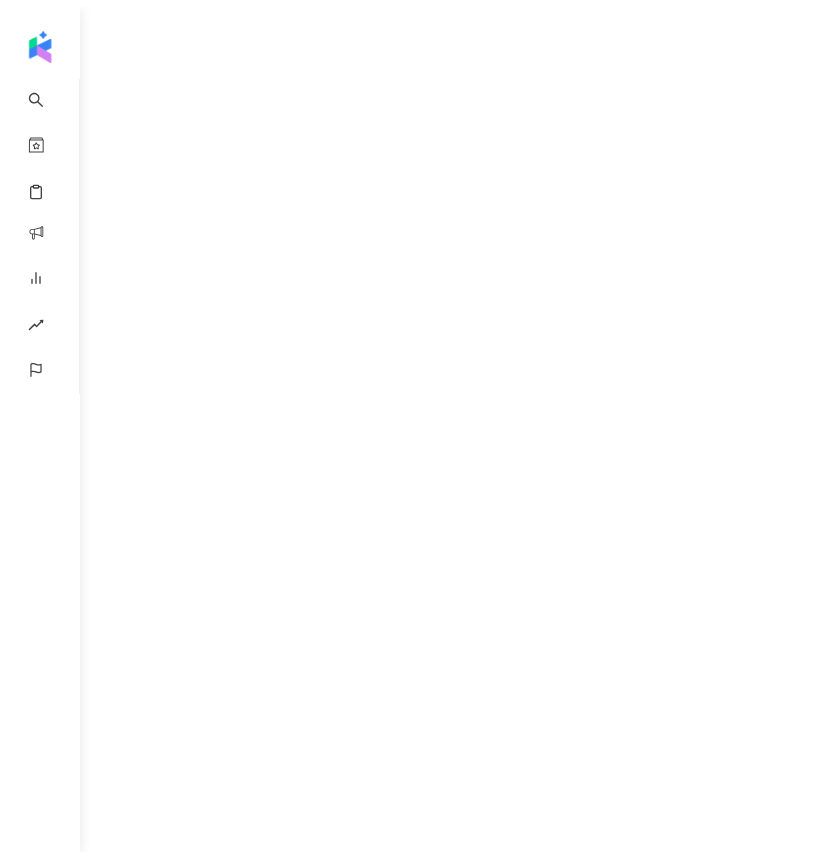 scroll, scrollTop: 0, scrollLeft: 0, axis: both 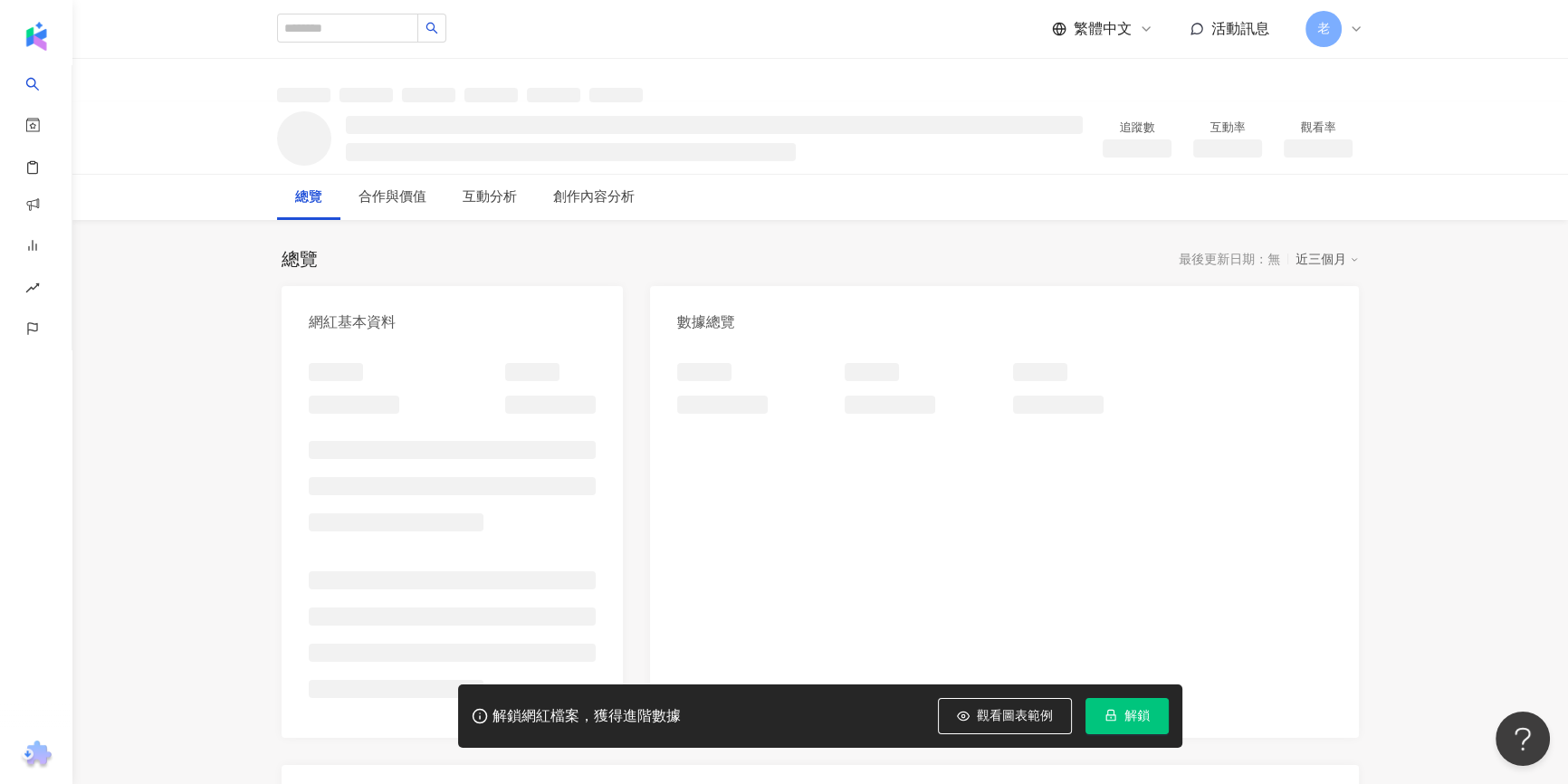 click 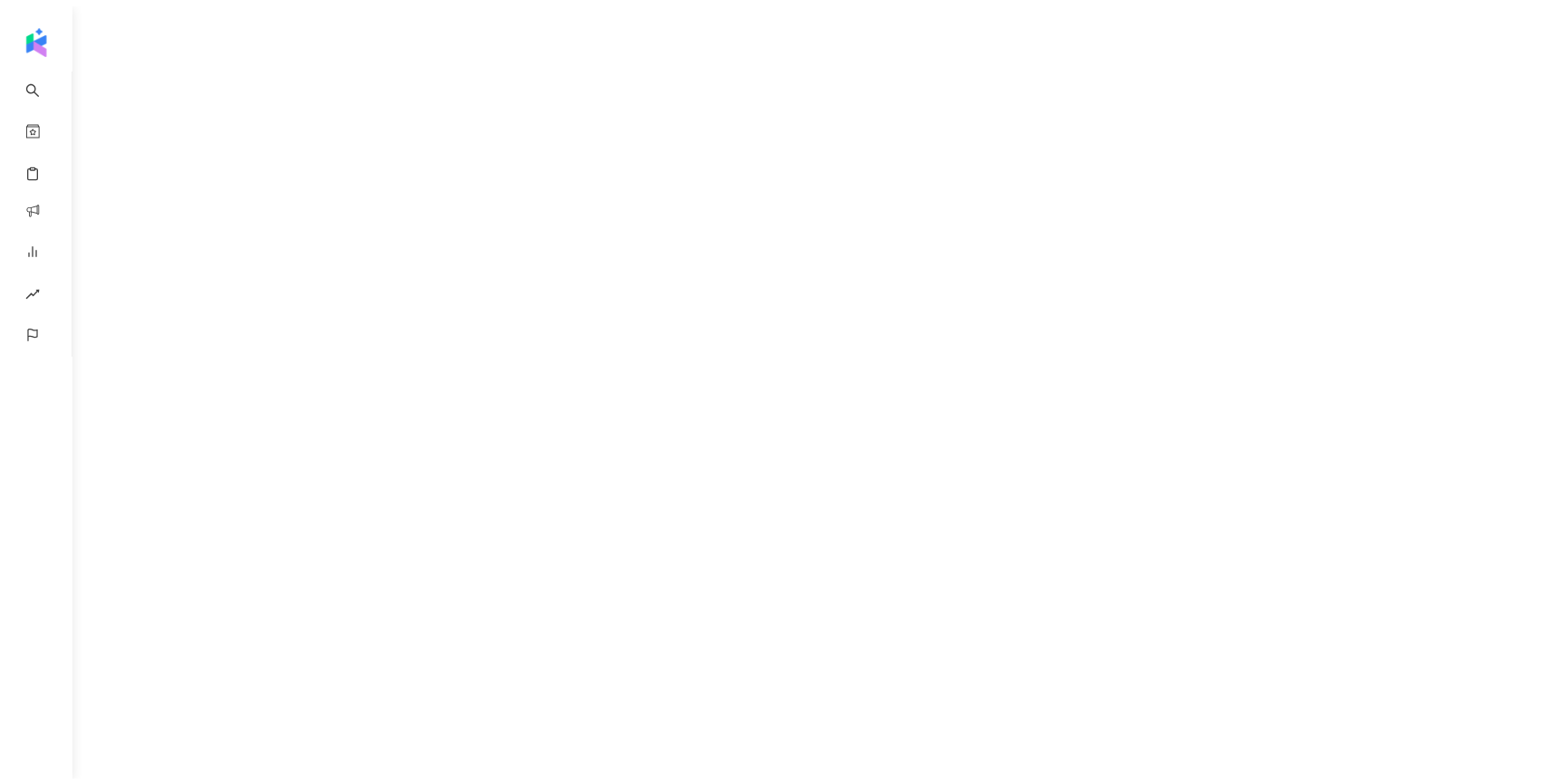 scroll, scrollTop: 0, scrollLeft: 0, axis: both 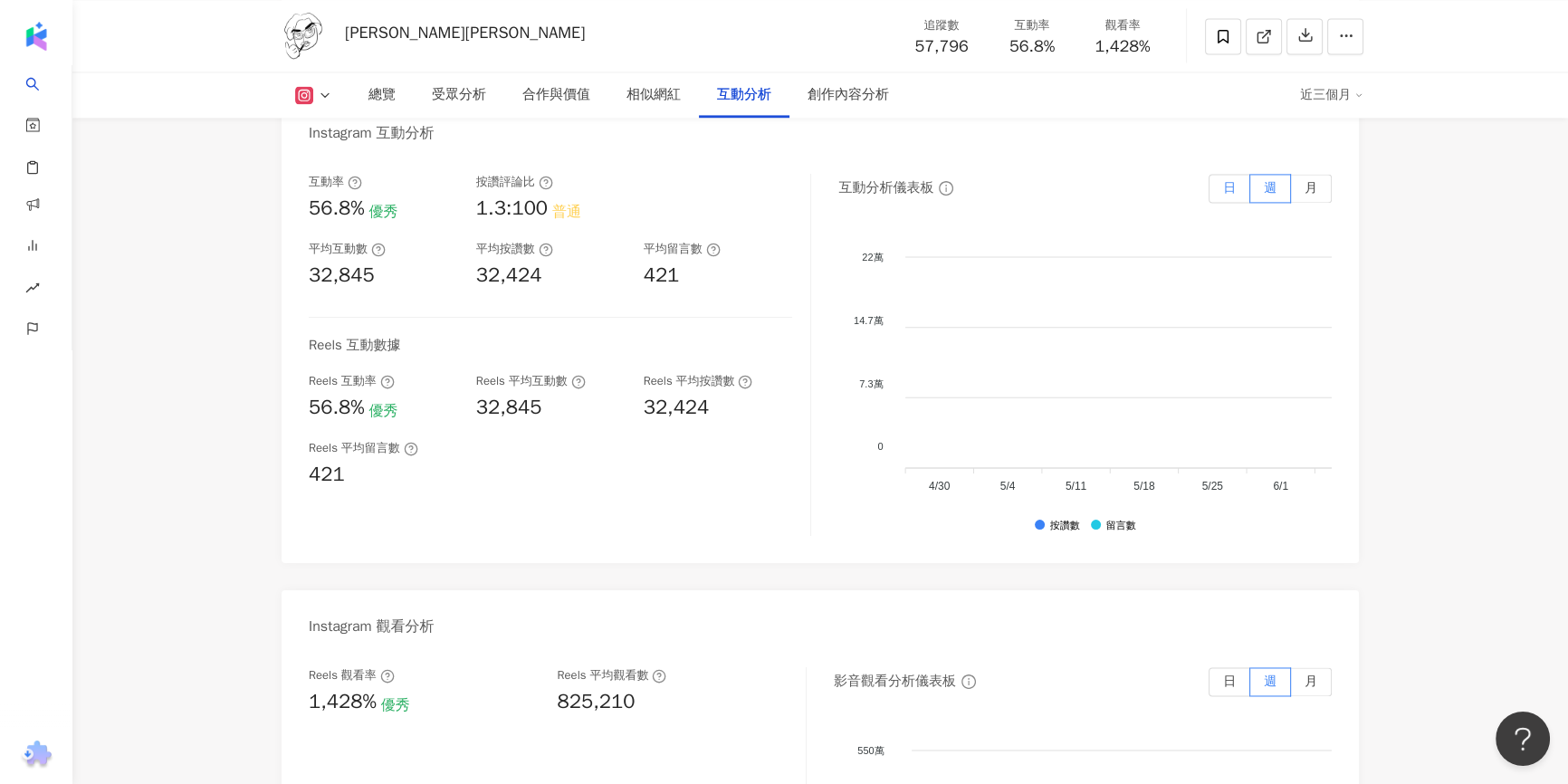 click on "日" at bounding box center [1229, 188] 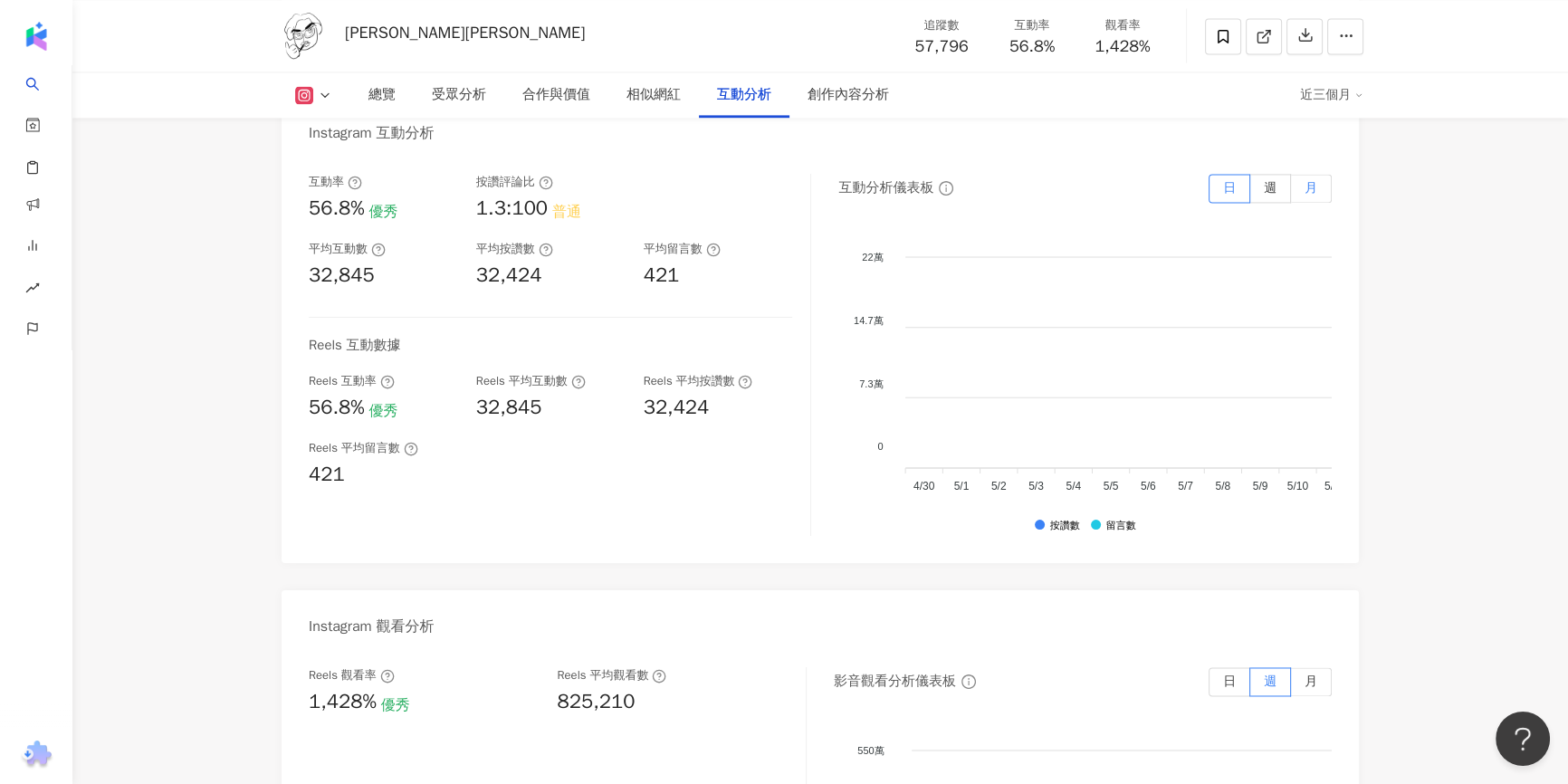 click on "月" at bounding box center (1311, 188) 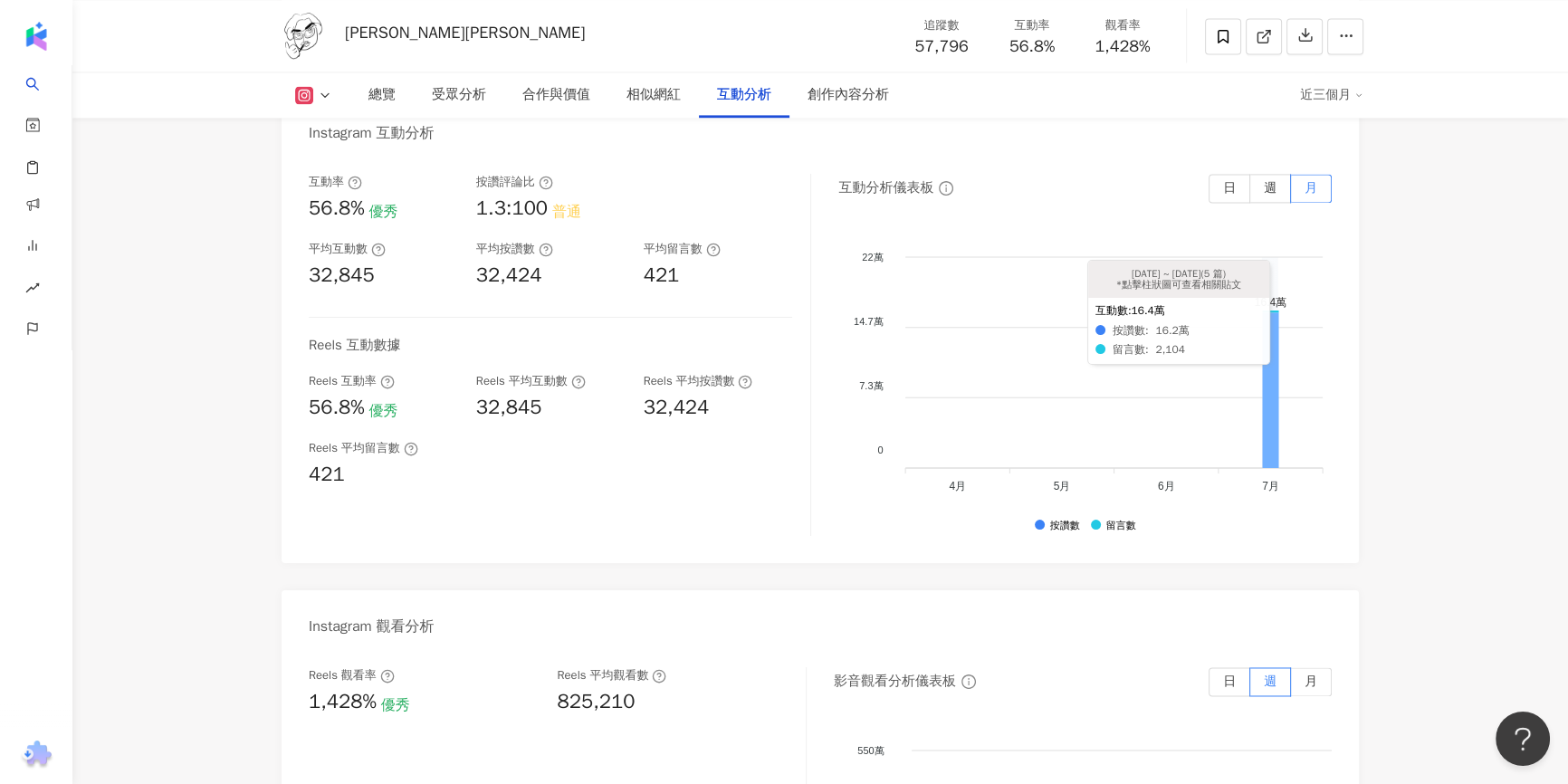click 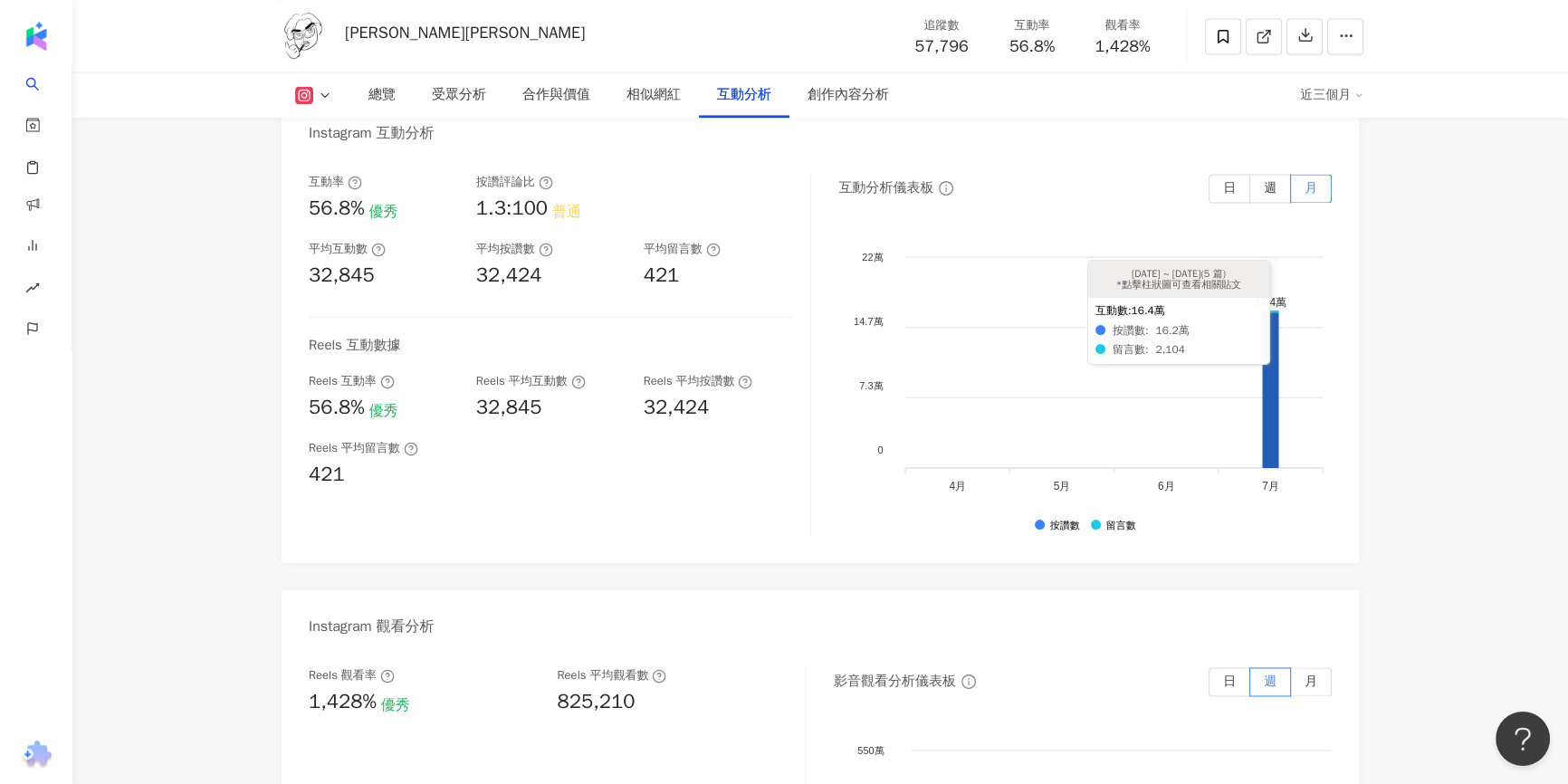 click at bounding box center (1212, 2266) 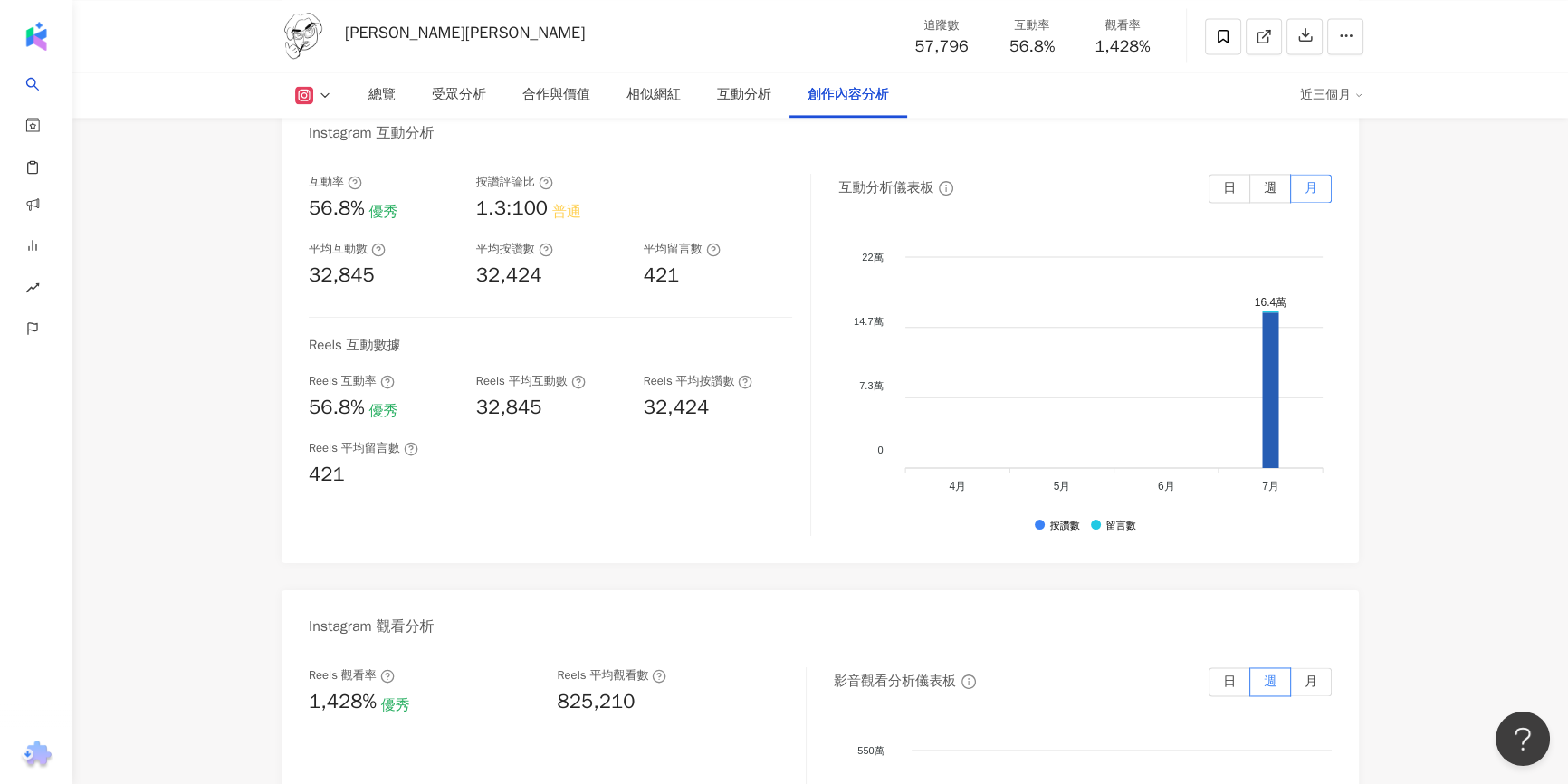 scroll, scrollTop: 5293, scrollLeft: 0, axis: vertical 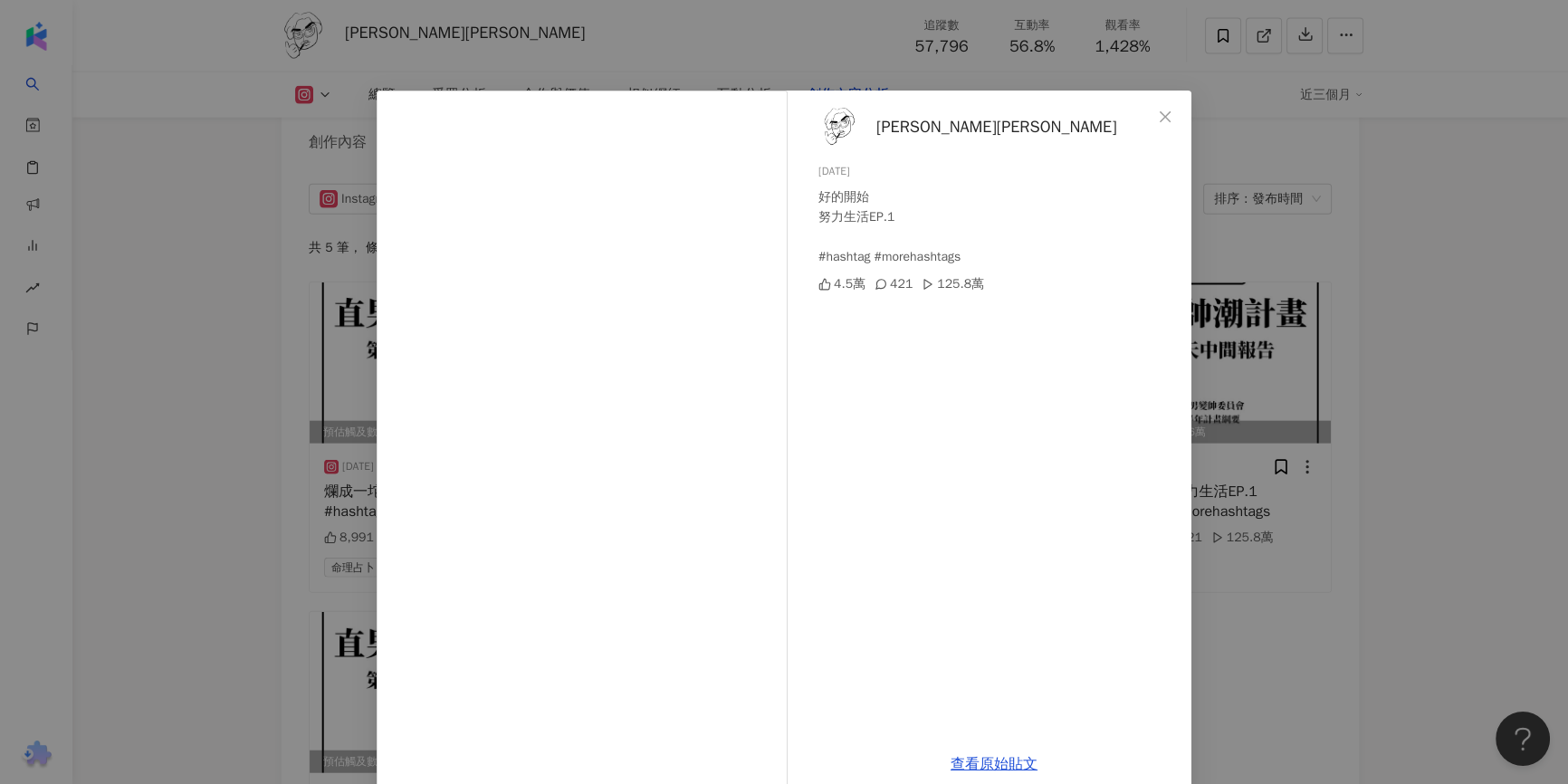 click at bounding box center (1165, 117) 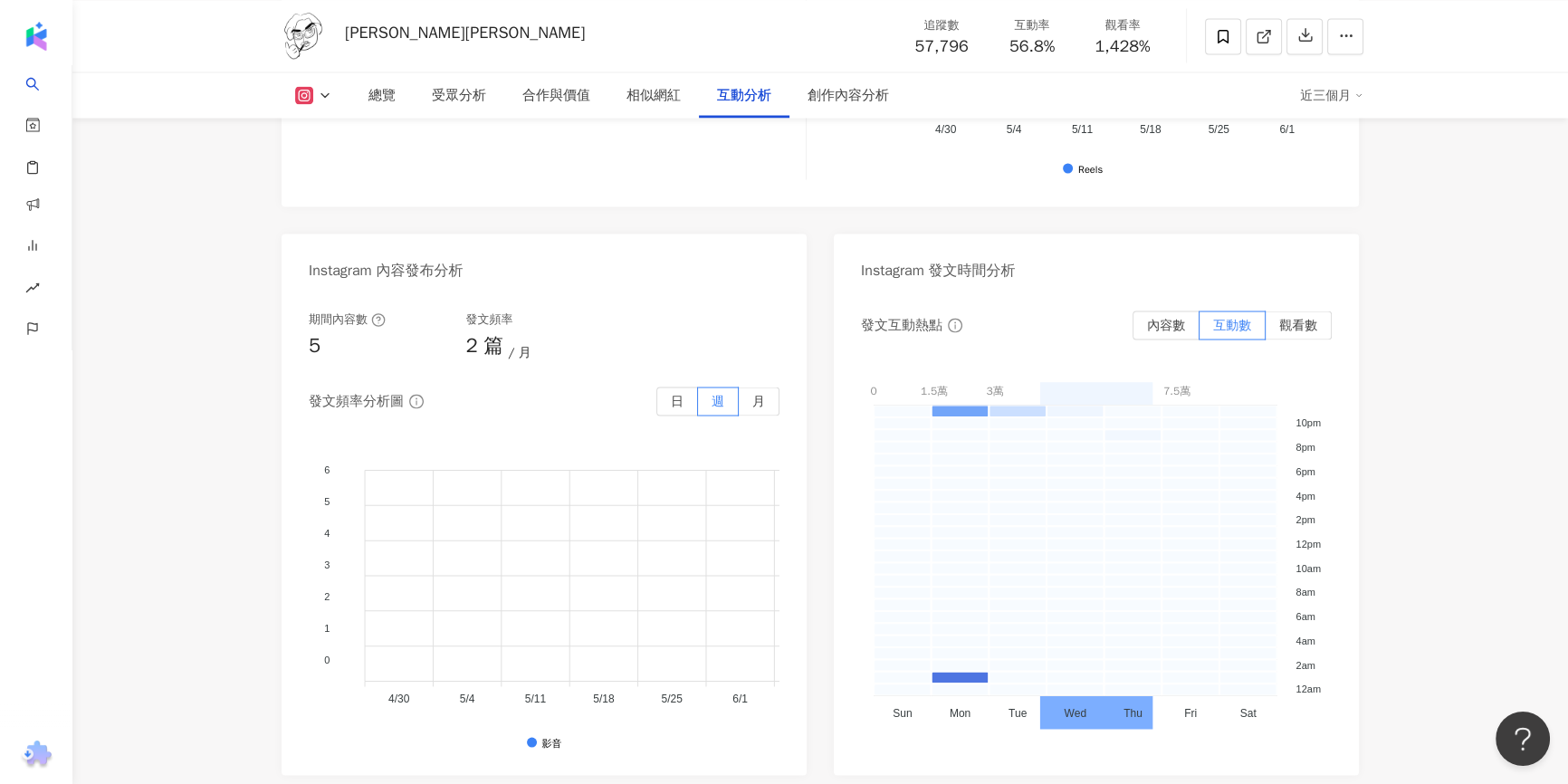 scroll, scrollTop: 4223, scrollLeft: 0, axis: vertical 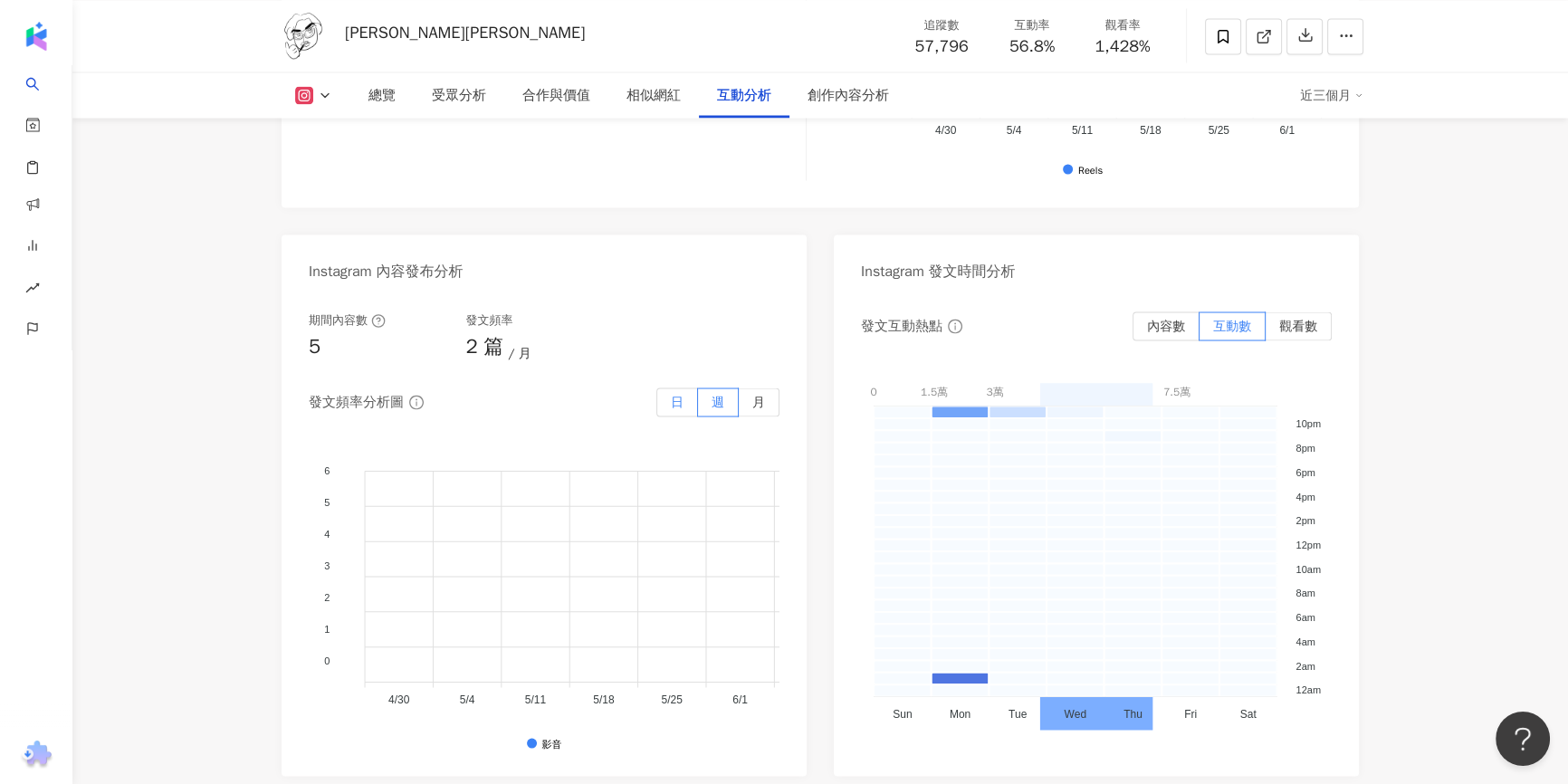 click on "日" at bounding box center [677, 402] 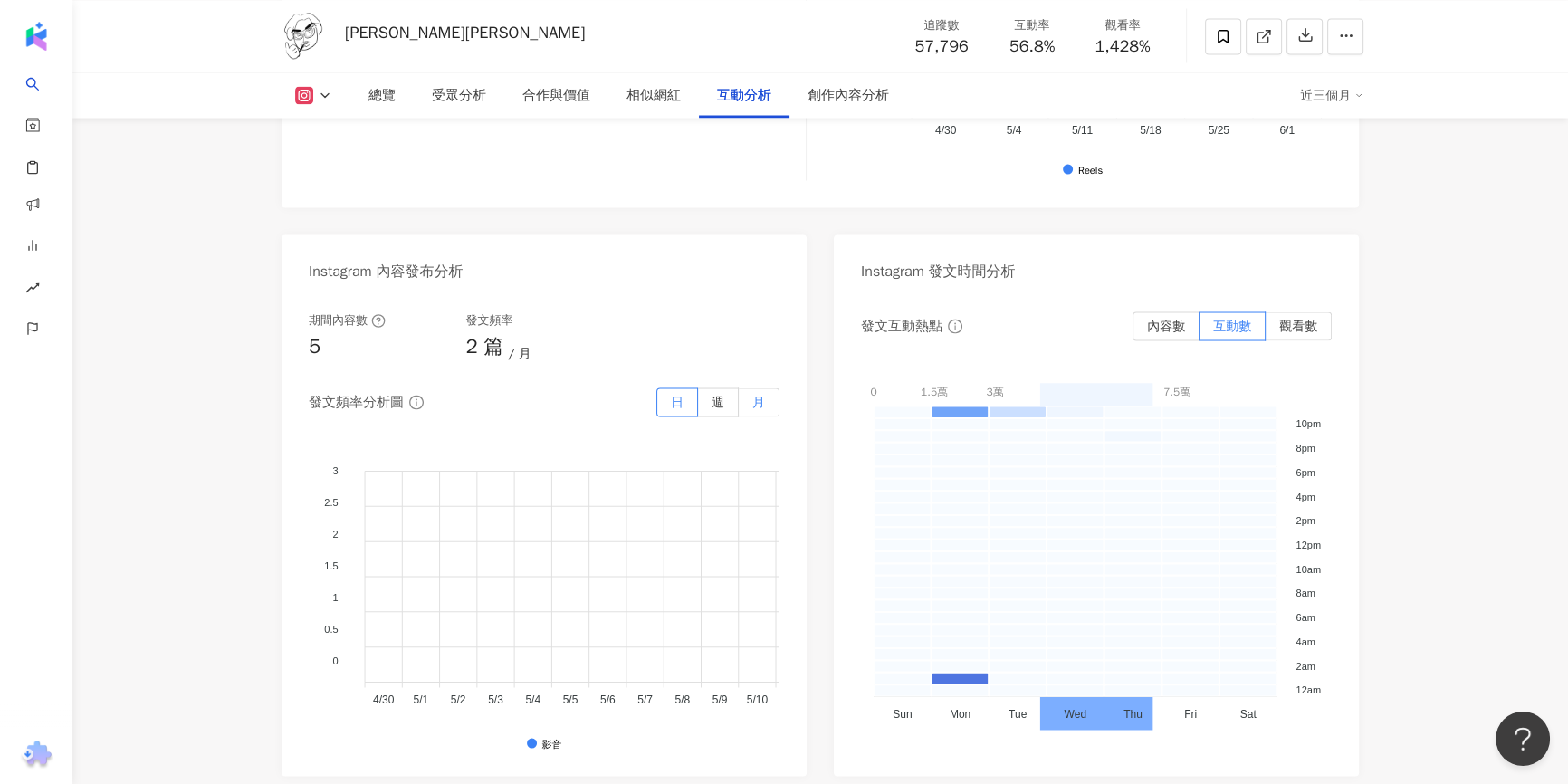 click on "月" at bounding box center [759, 402] 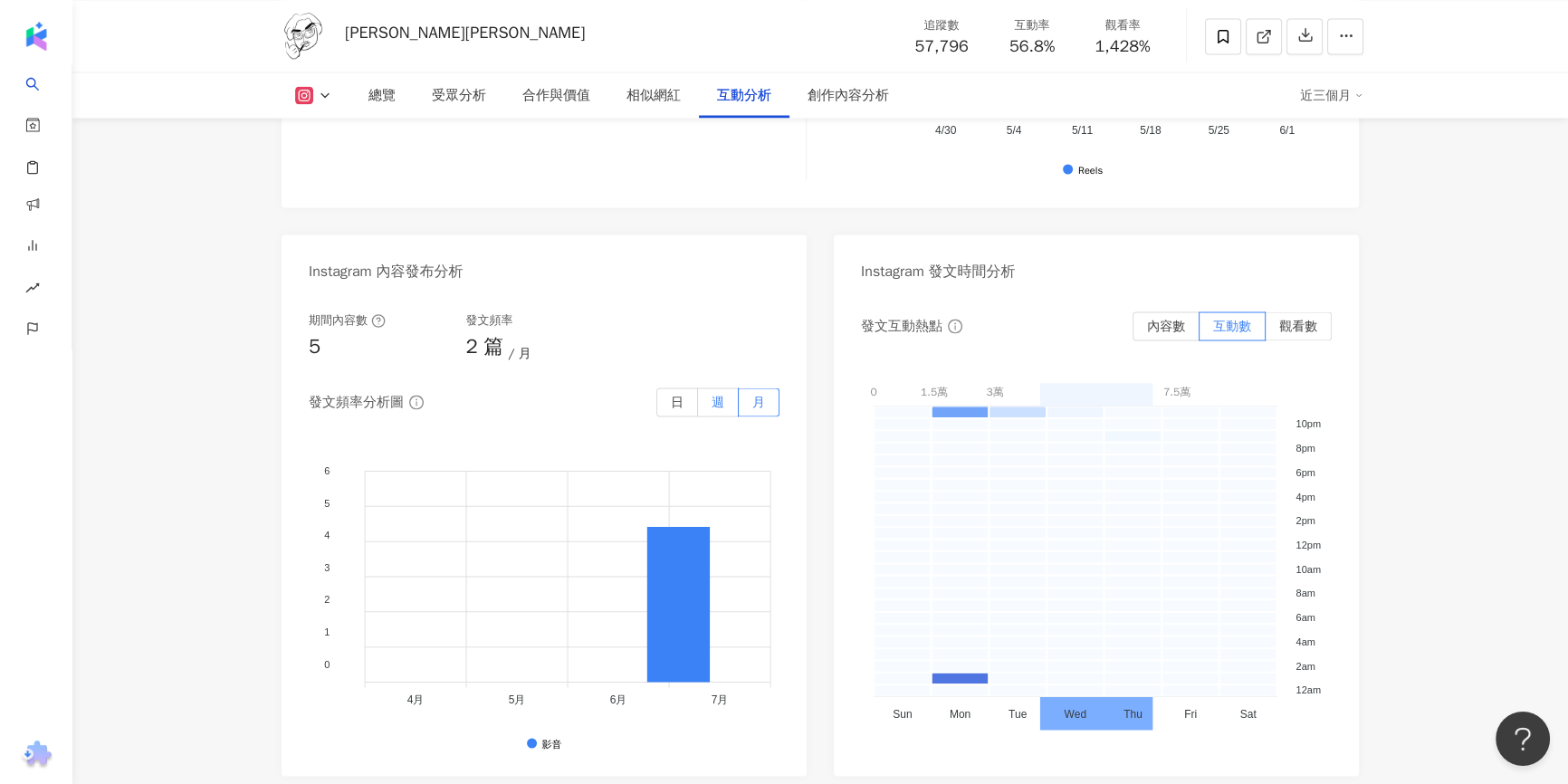 click on "週" at bounding box center (718, 402) 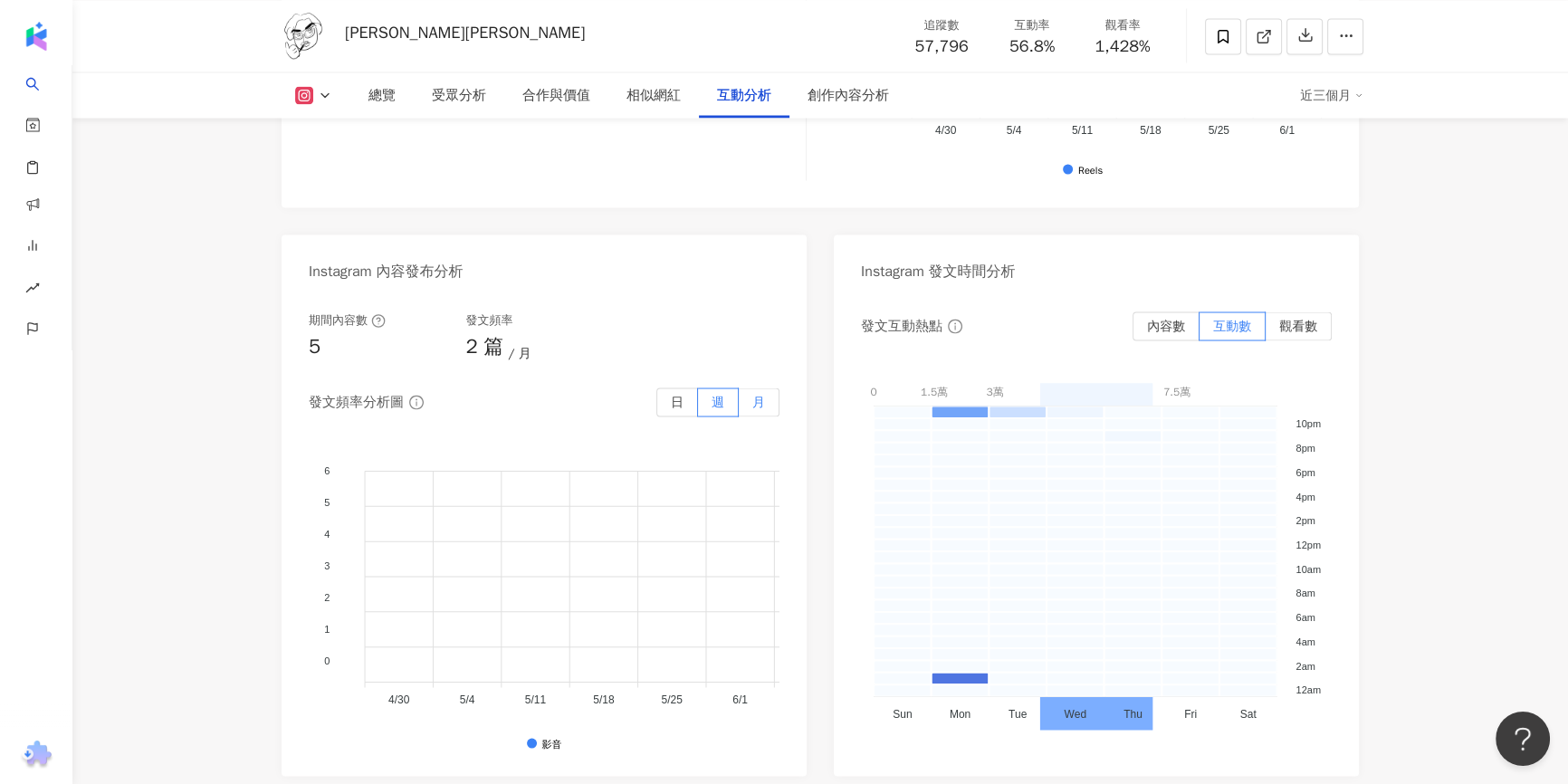 click on "月" at bounding box center (759, 401) 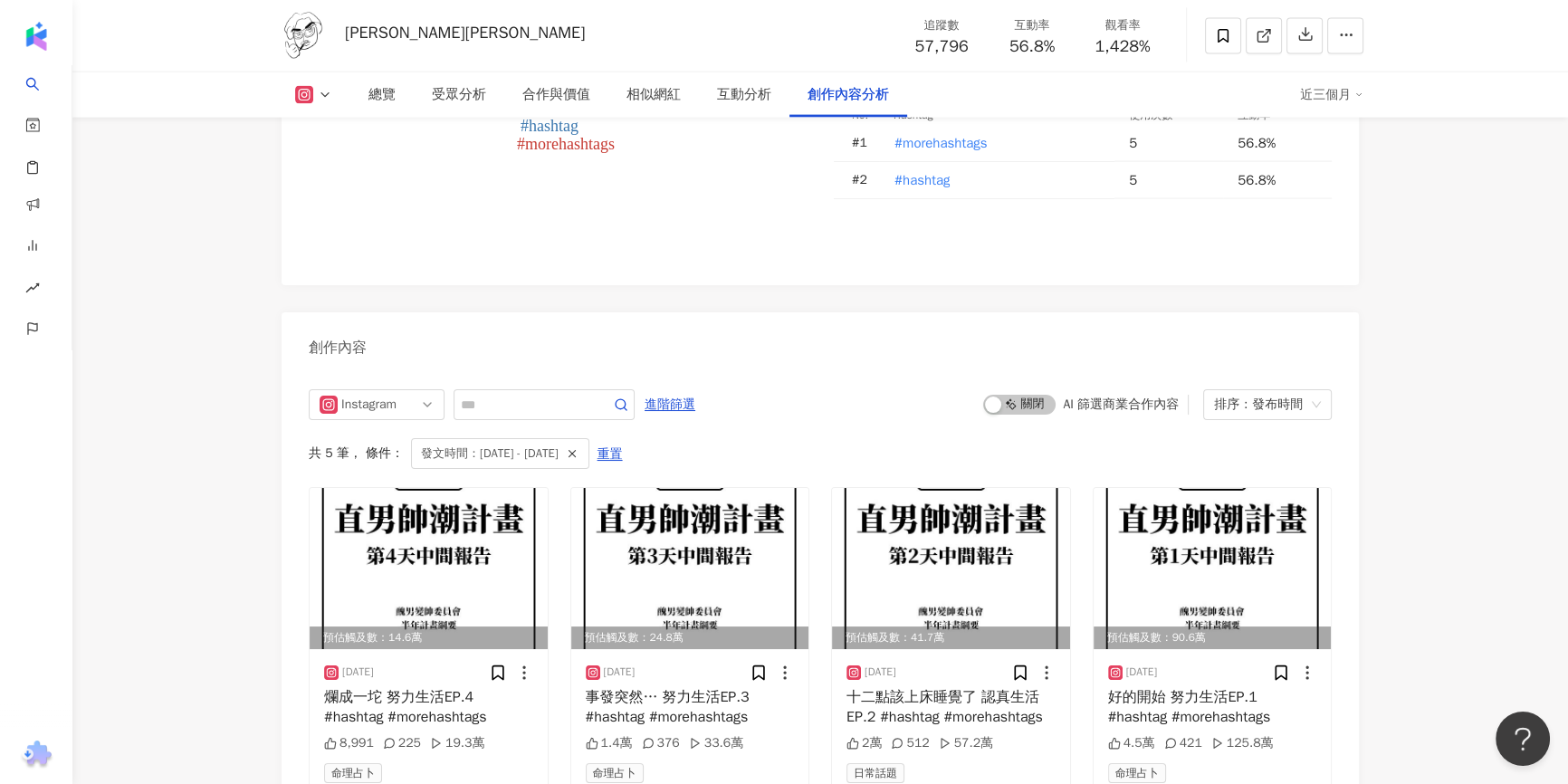 scroll, scrollTop: 5129, scrollLeft: 0, axis: vertical 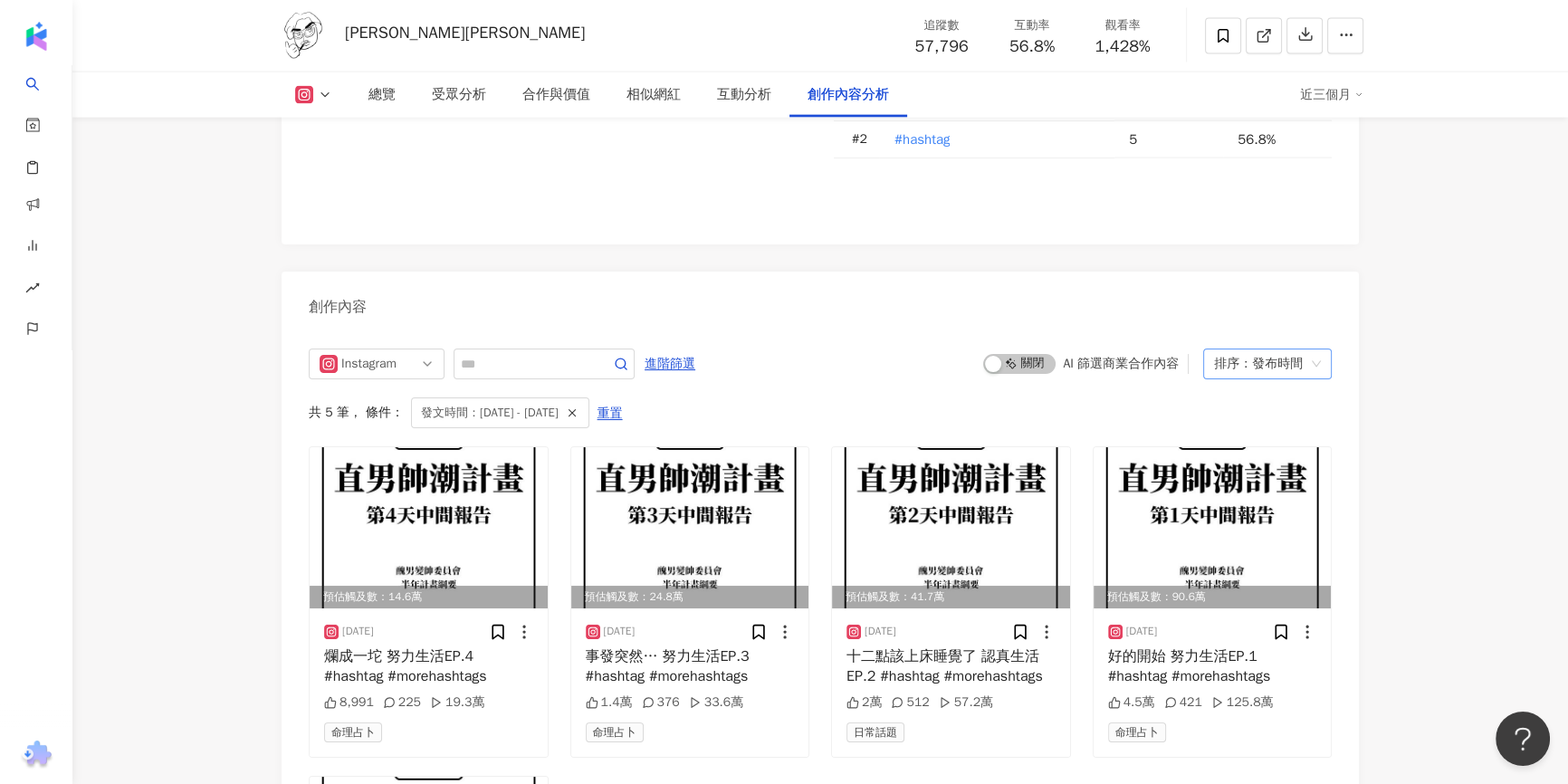 click on "排序：發布時間" at bounding box center (1259, 364) 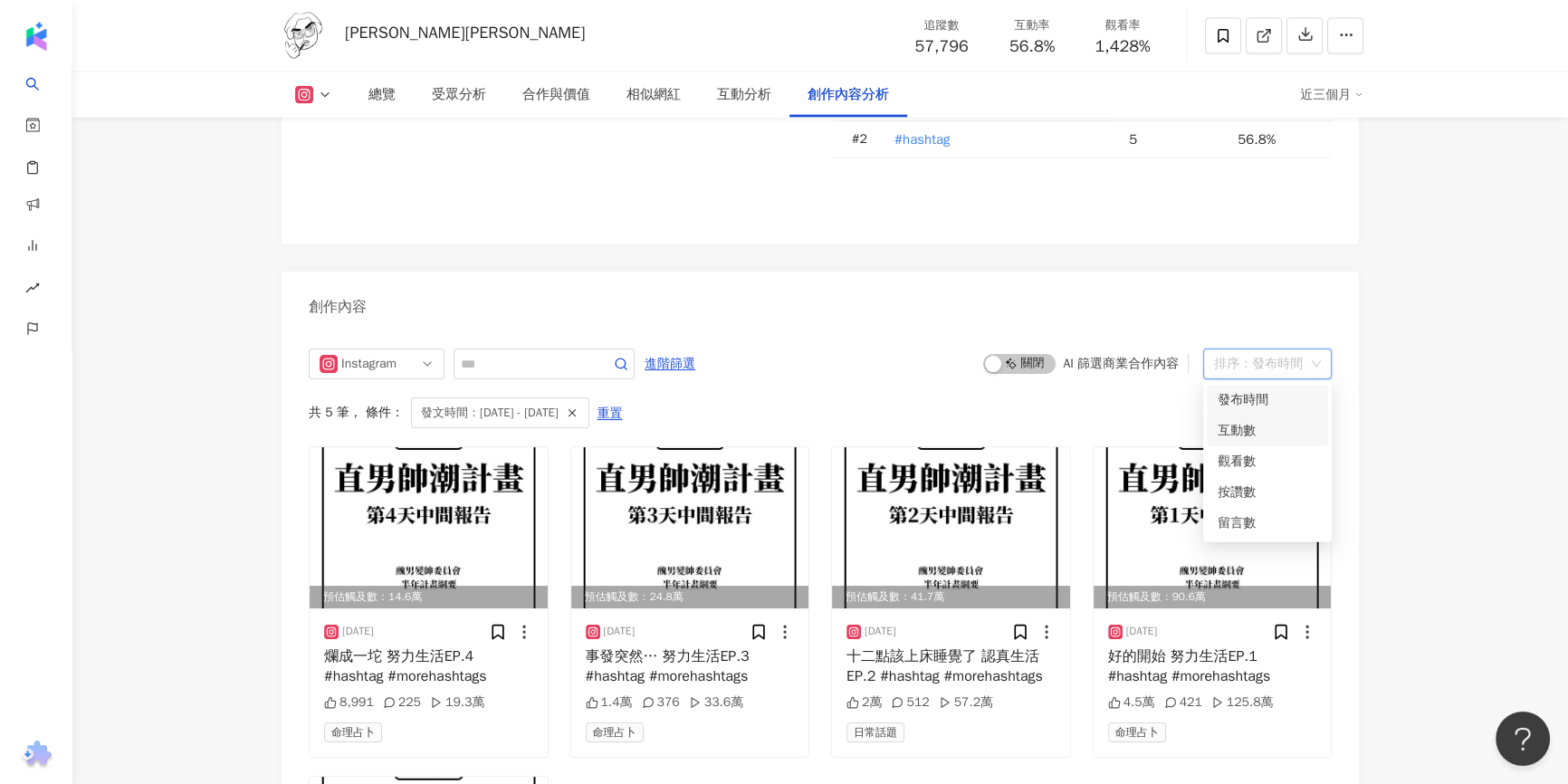 click on "互動數" at bounding box center (1267, 431) 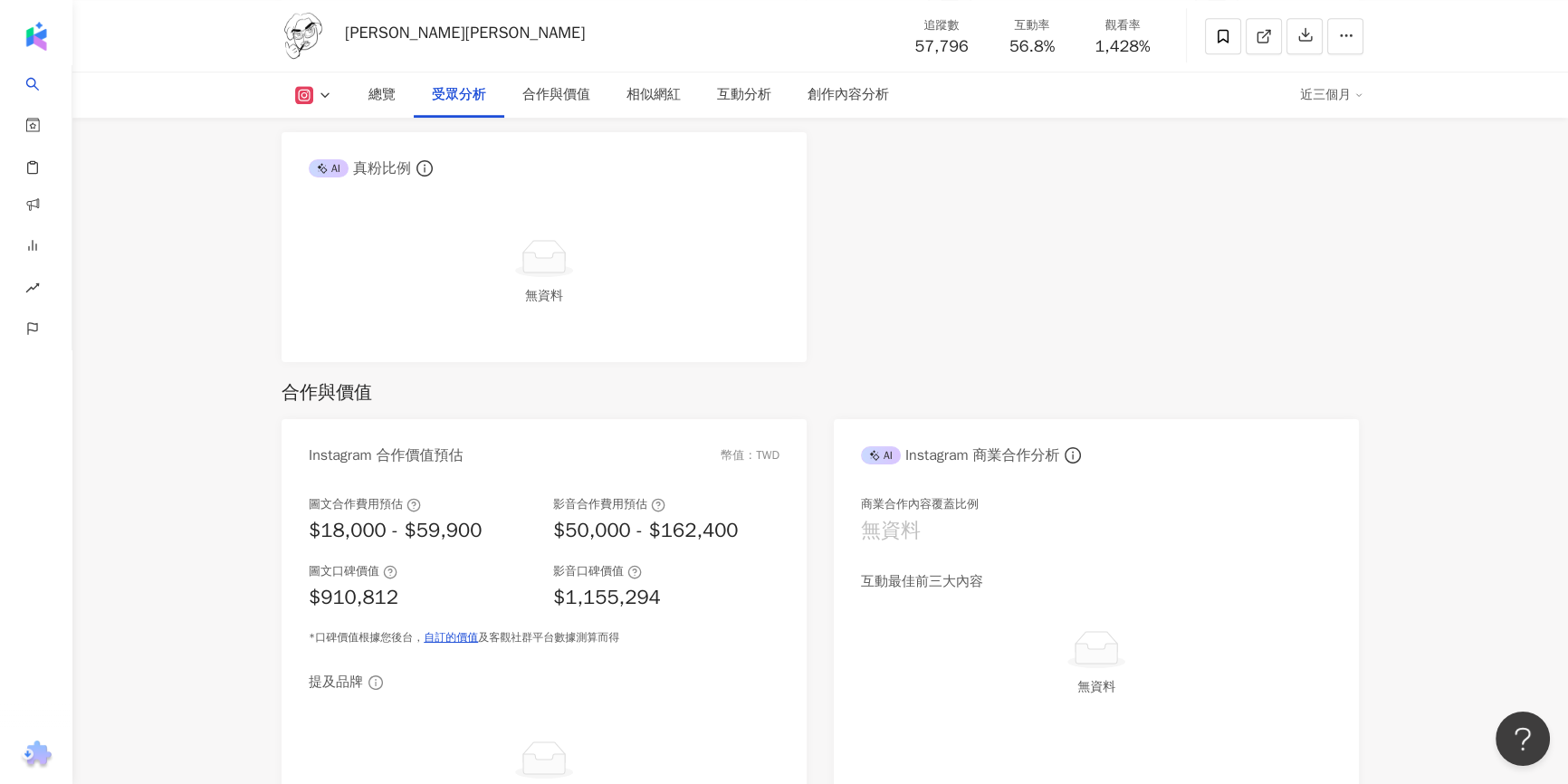 scroll, scrollTop: 1907, scrollLeft: 0, axis: vertical 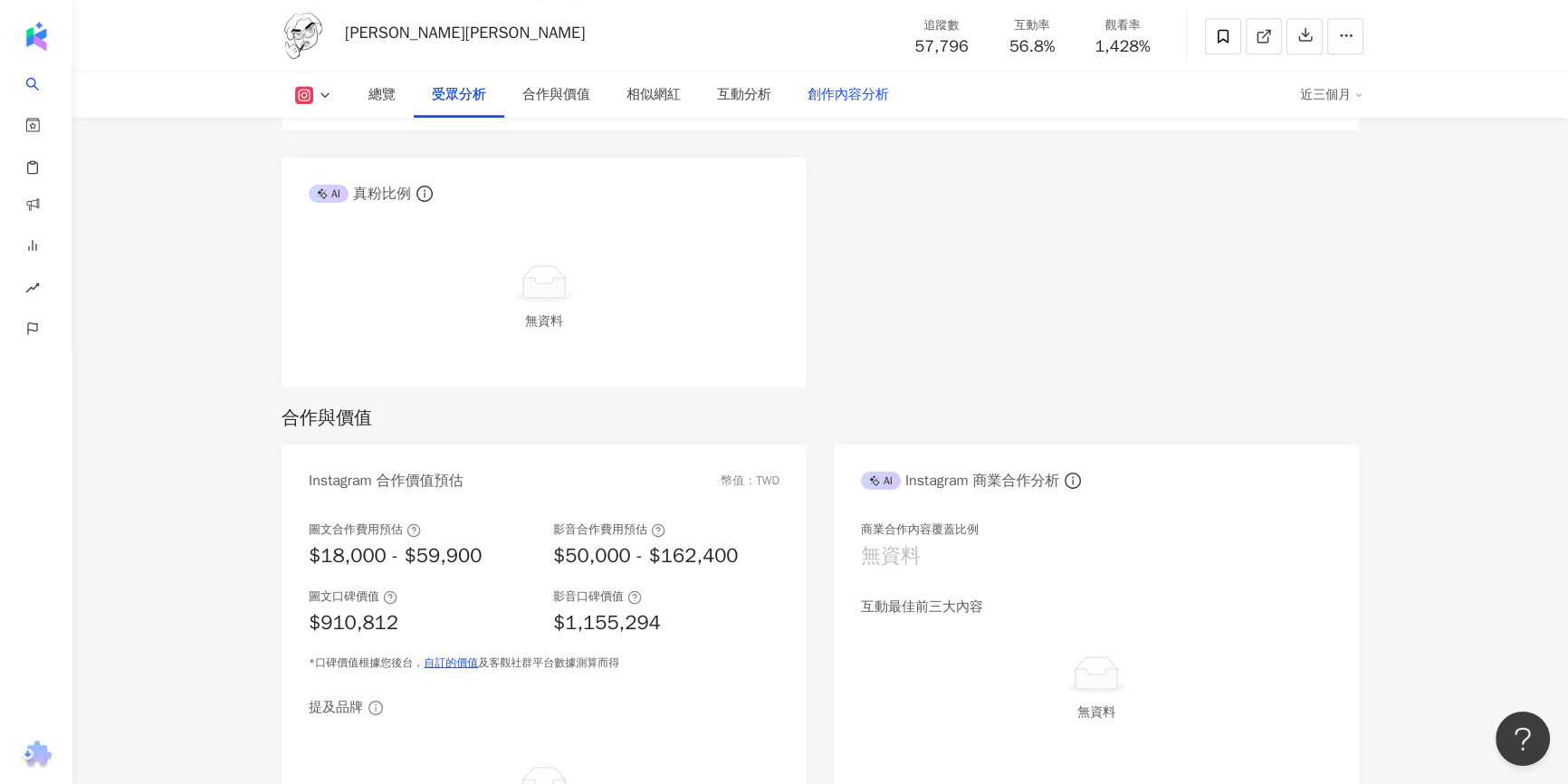 click on "創作內容分析" at bounding box center [848, 95] 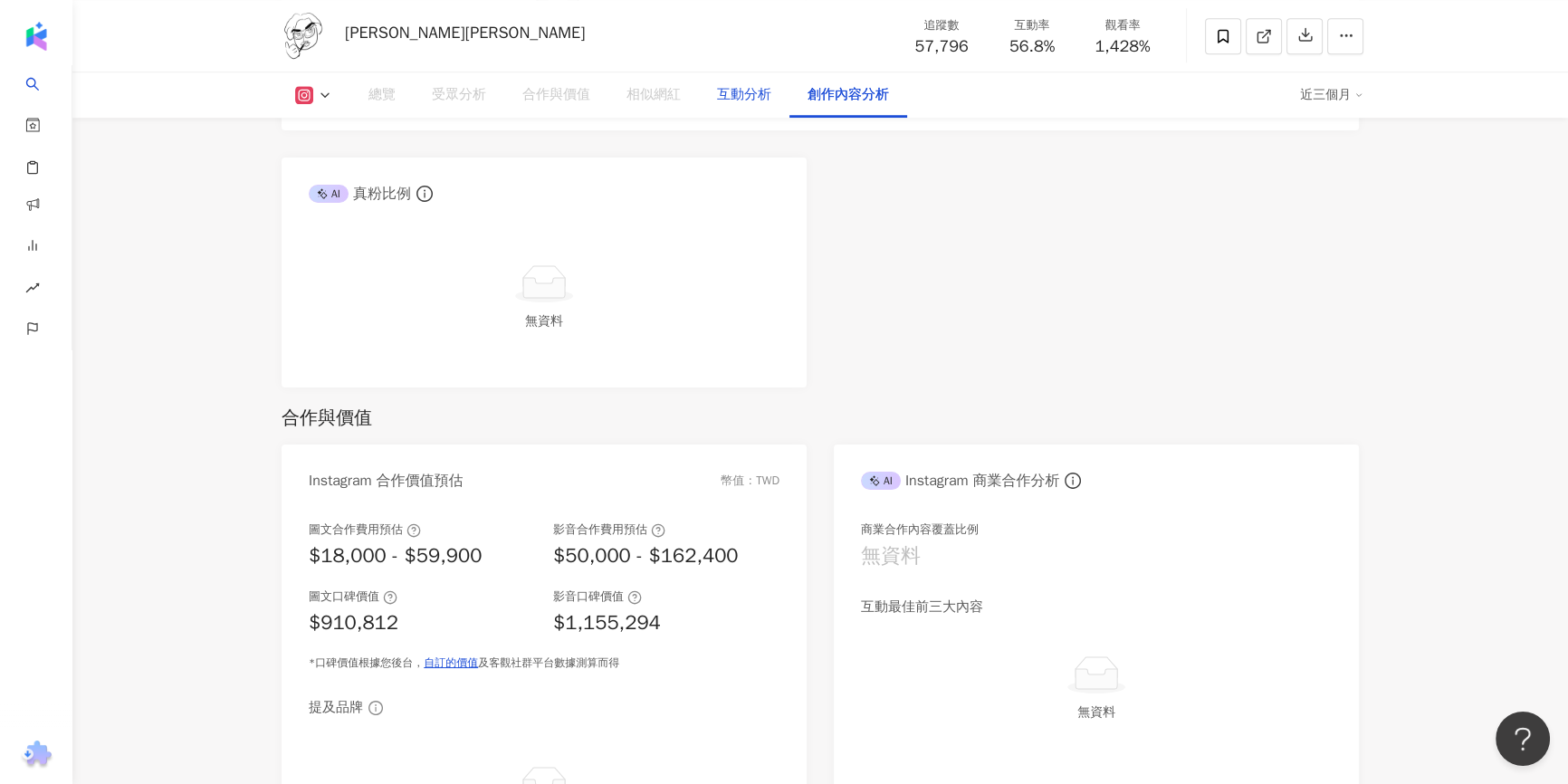 scroll, scrollTop: 4881, scrollLeft: 0, axis: vertical 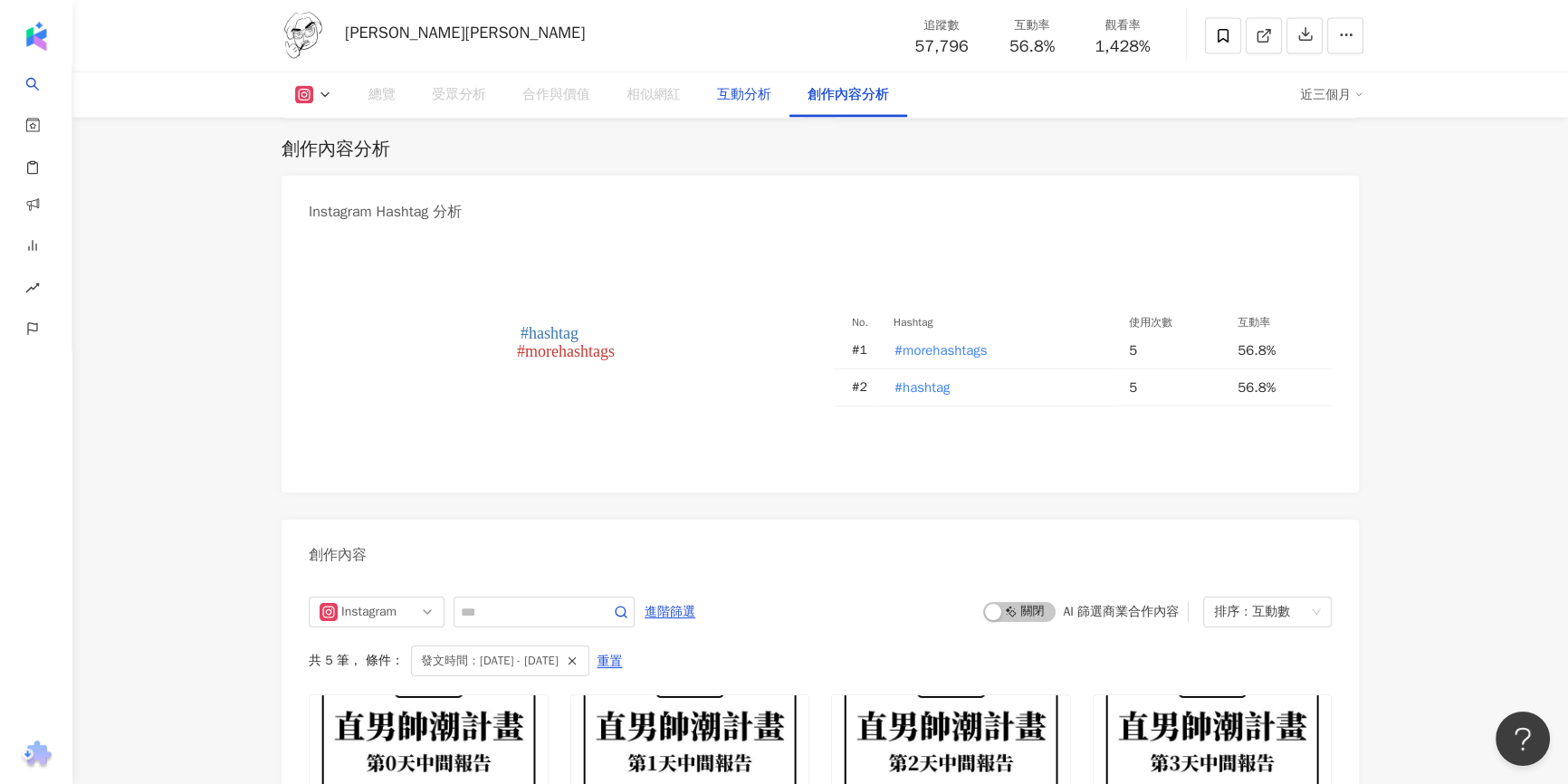 click on "互動分析" at bounding box center [744, 95] 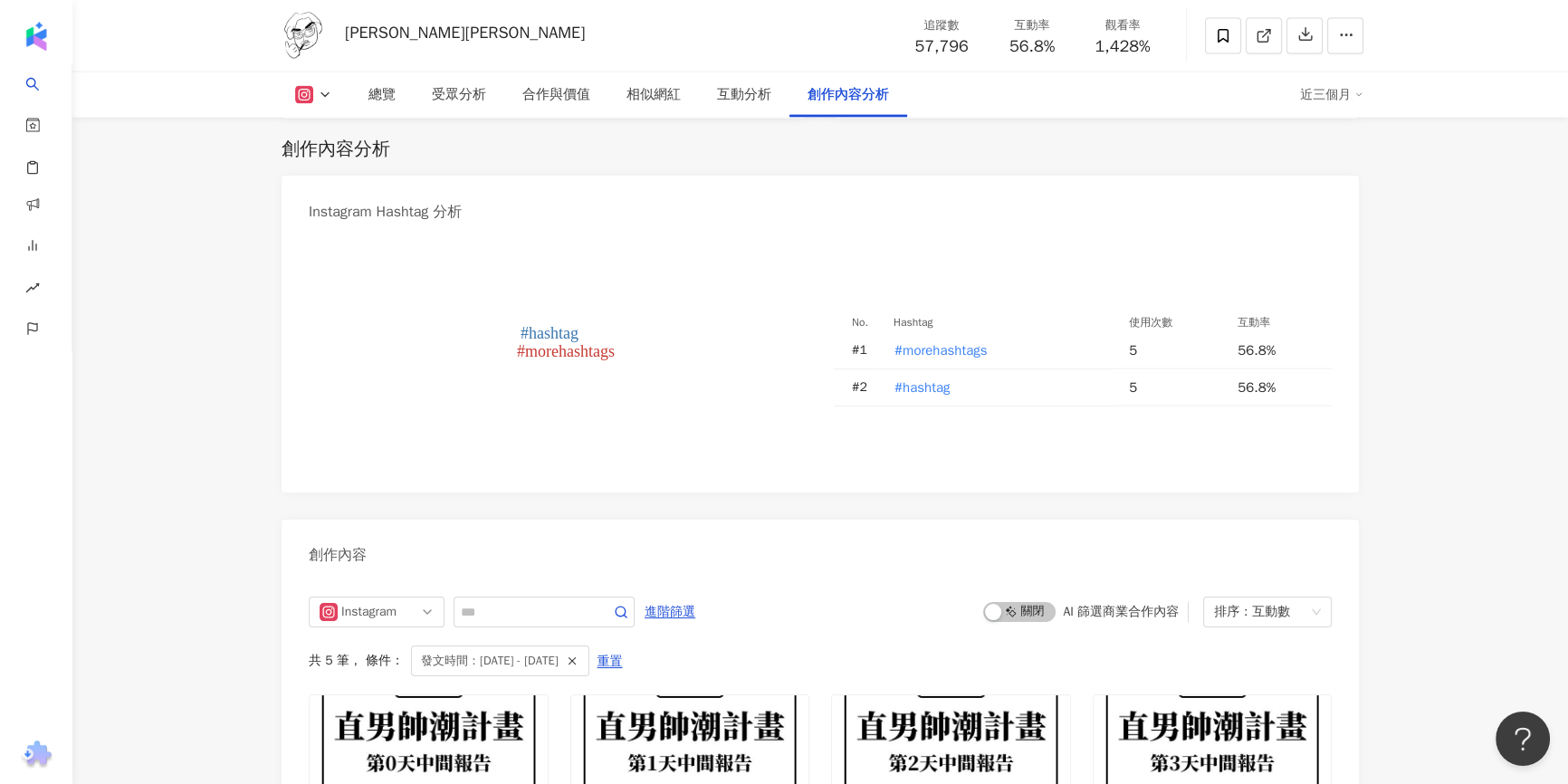 click at bounding box center [313, 95] 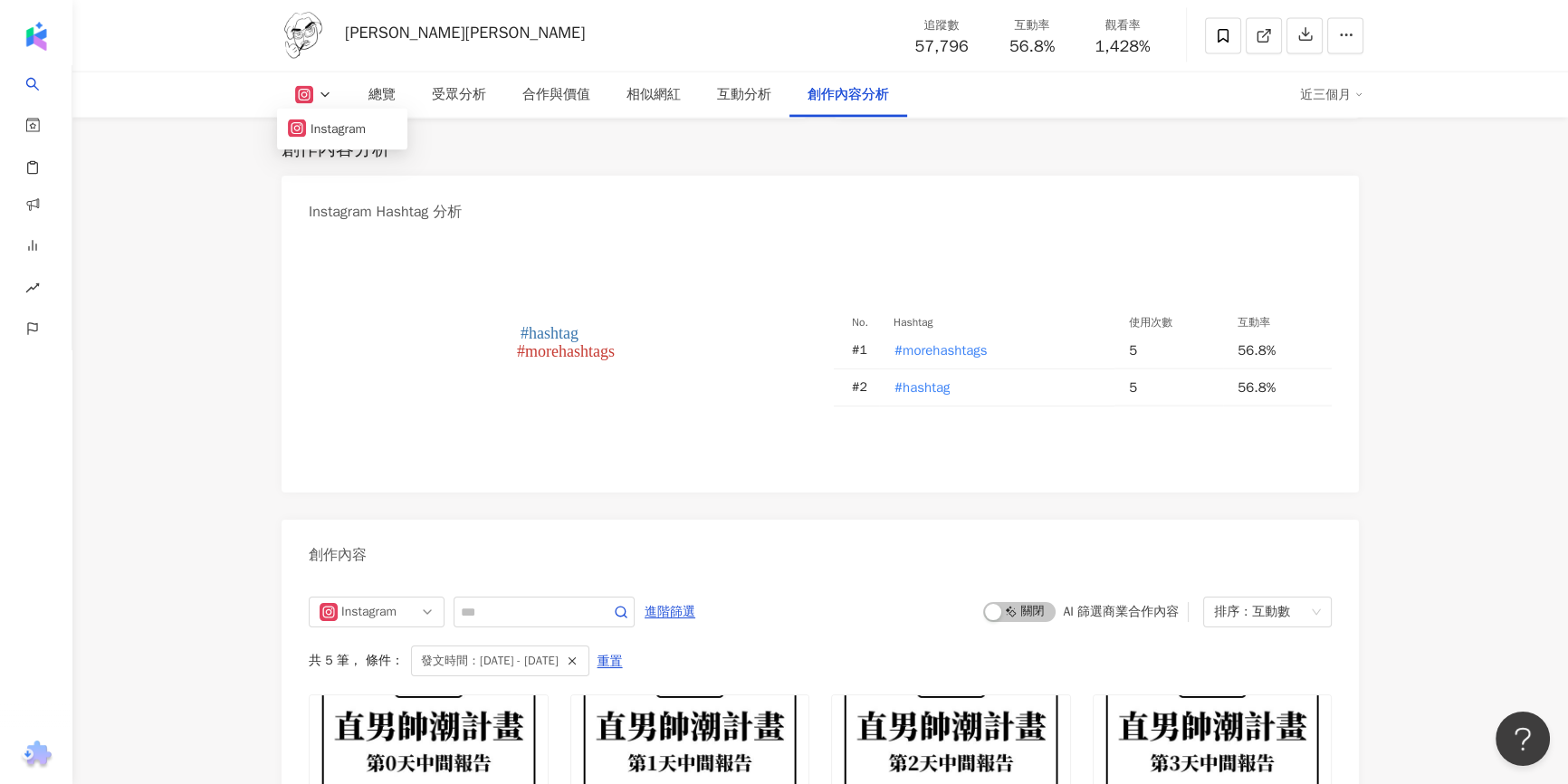 click on "[PERSON_NAME][PERSON_NAME]" at bounding box center [464, 33] 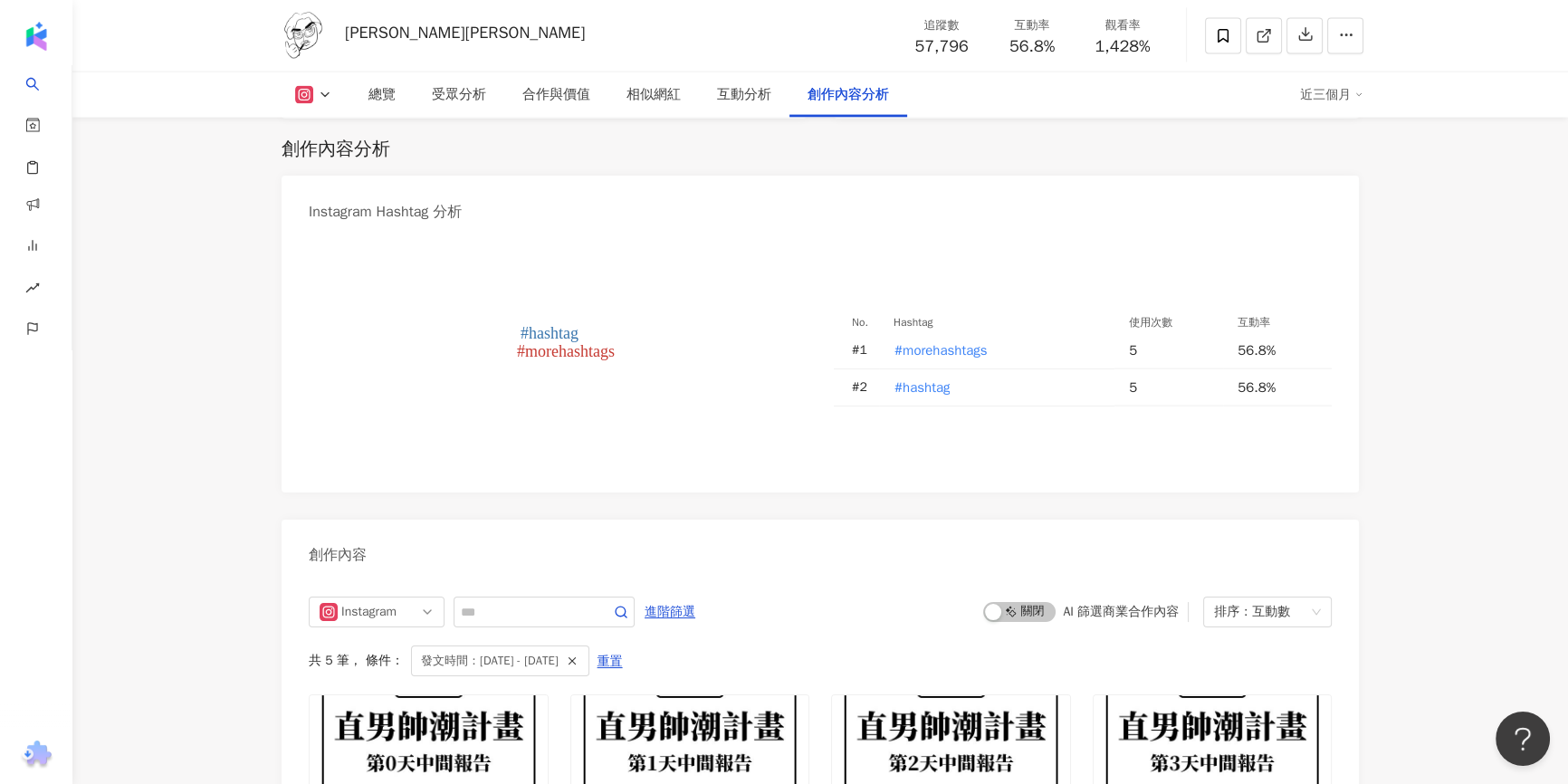 click on "Instagram Hashtag 分析 #morehashtags #hashtag No. Hashtag 使用次數 互動率 # 1 #morehashtags 5 56.8% # 2 #hashtag 5 56.8% 創作內容 Instagram 進階篩選 啟動 關閉 AI 篩選商業合作內容 排序： 互動數 共 5 筆 ，   條件： 發文時間：[DATE] - [DATE] 重置 預估觸及數：126.9萬 [DATE] 希望堅持的下去
努力生活EP.0
#hashtag #morehashtags 7.4萬 570 176.6萬 命理占卜 預估觸及數：90.6萬 [DATE] 好的開始
努力生活EP.1
#hashtag #morehashtags 4.5萬 421 125.8萬 命理占卜 預估觸及數：41.7萬 [DATE] 十二點該上床睡覺了
認真生活EP.2
#hashtag #morehashtags 2萬 512 57.2萬 日常話題 預估觸及數：24.8萬 [DATE] 事發突然…
努力生活EP.3
#hashtag #morehashtags 1.4萬 376 33.6萬 命理占卜 預估觸及數：14.6萬 [DATE] 爛成一坨
努力生活EP.4
#hashtag #morehashtags 8,991 225 19.3萬 命理占卜" at bounding box center (820, 769) 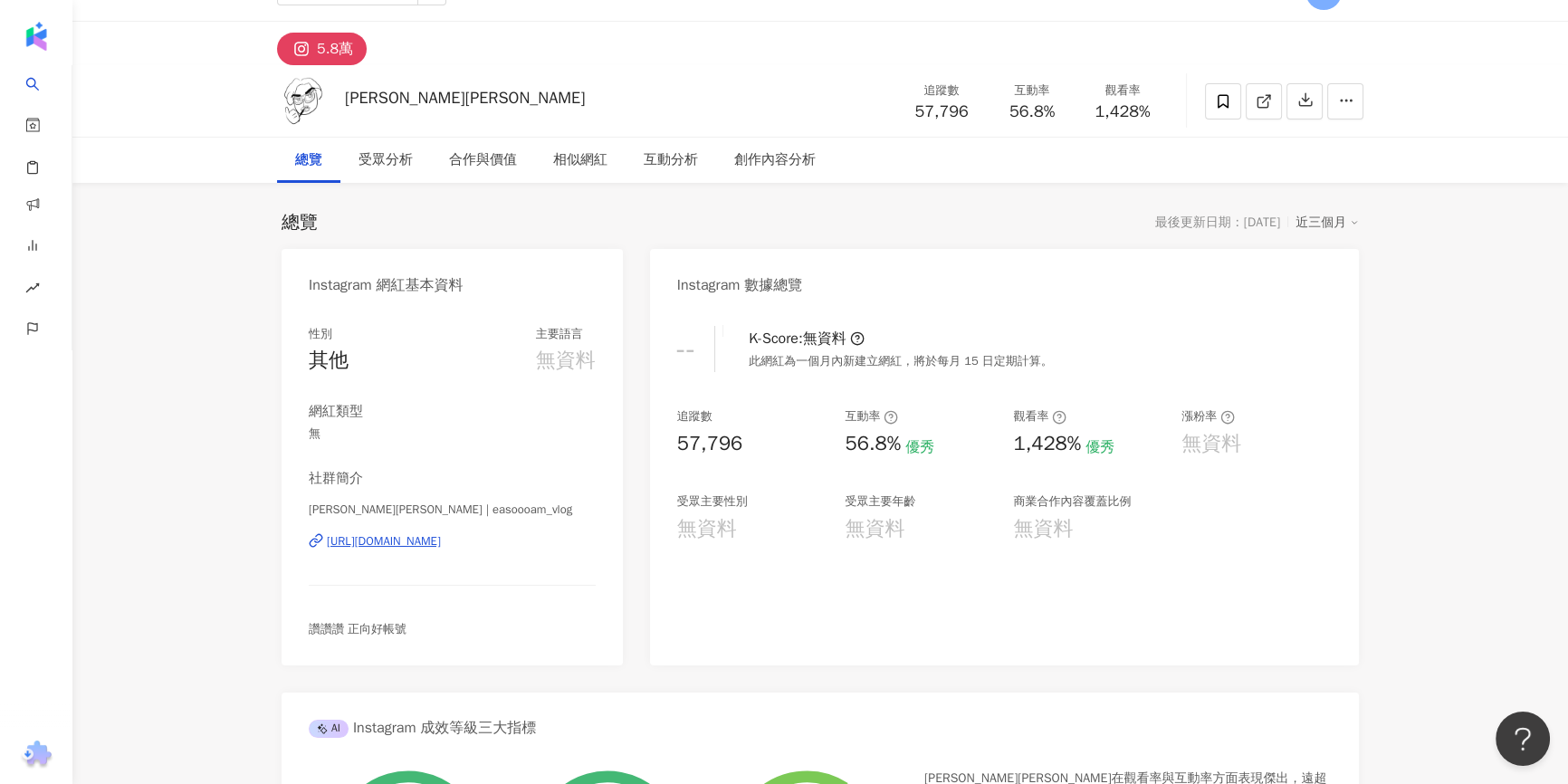 scroll, scrollTop: 0, scrollLeft: 0, axis: both 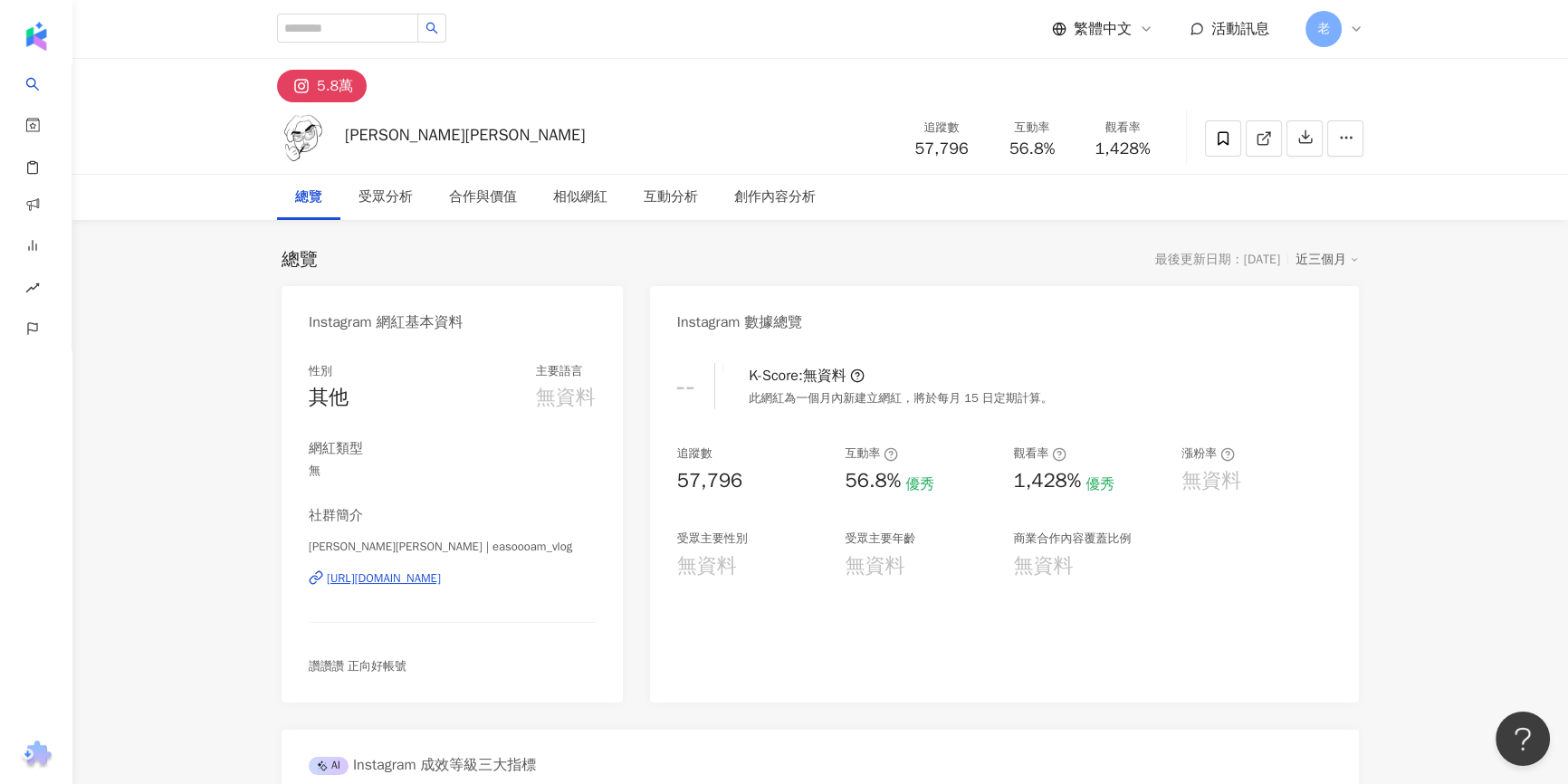 click on "讚讚讚 正向好帳號" at bounding box center [452, 666] 